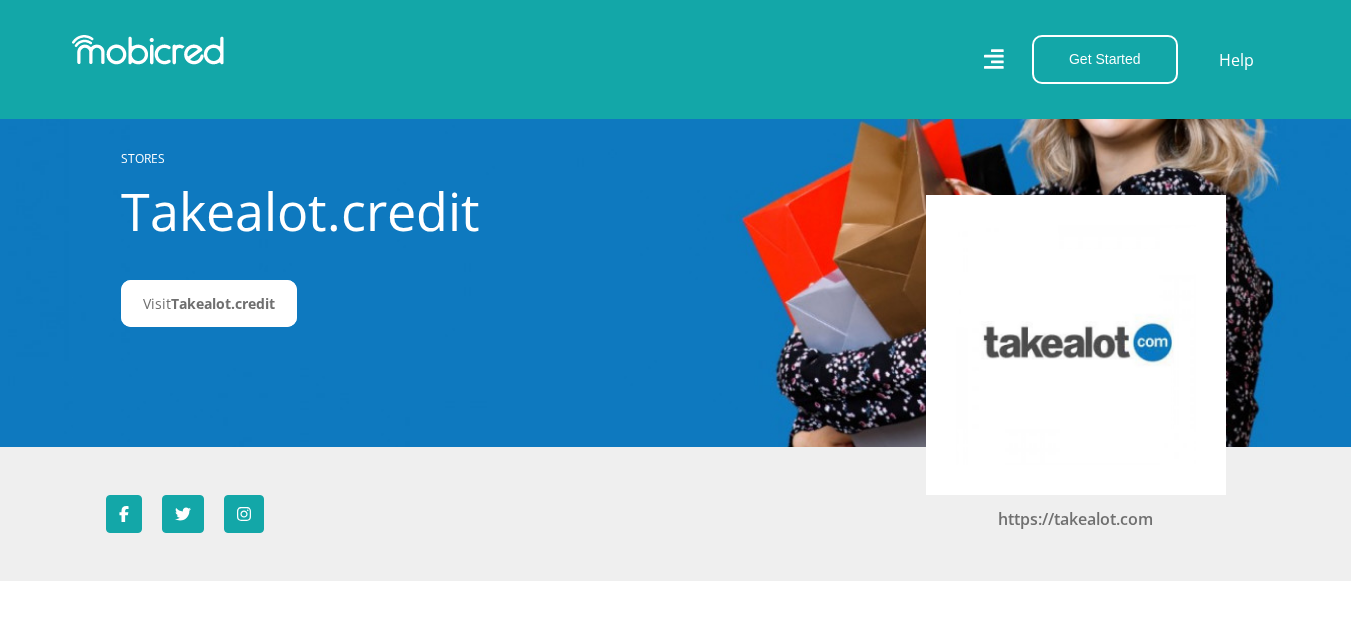 scroll, scrollTop: 0, scrollLeft: 0, axis: both 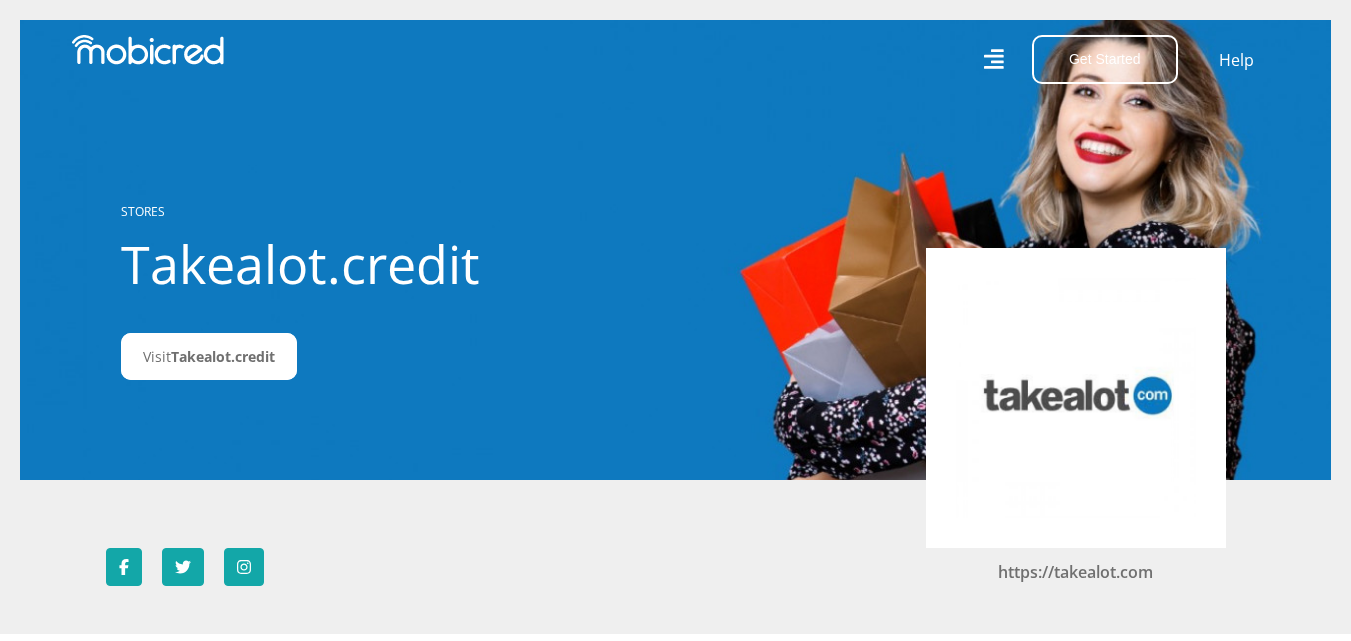 click 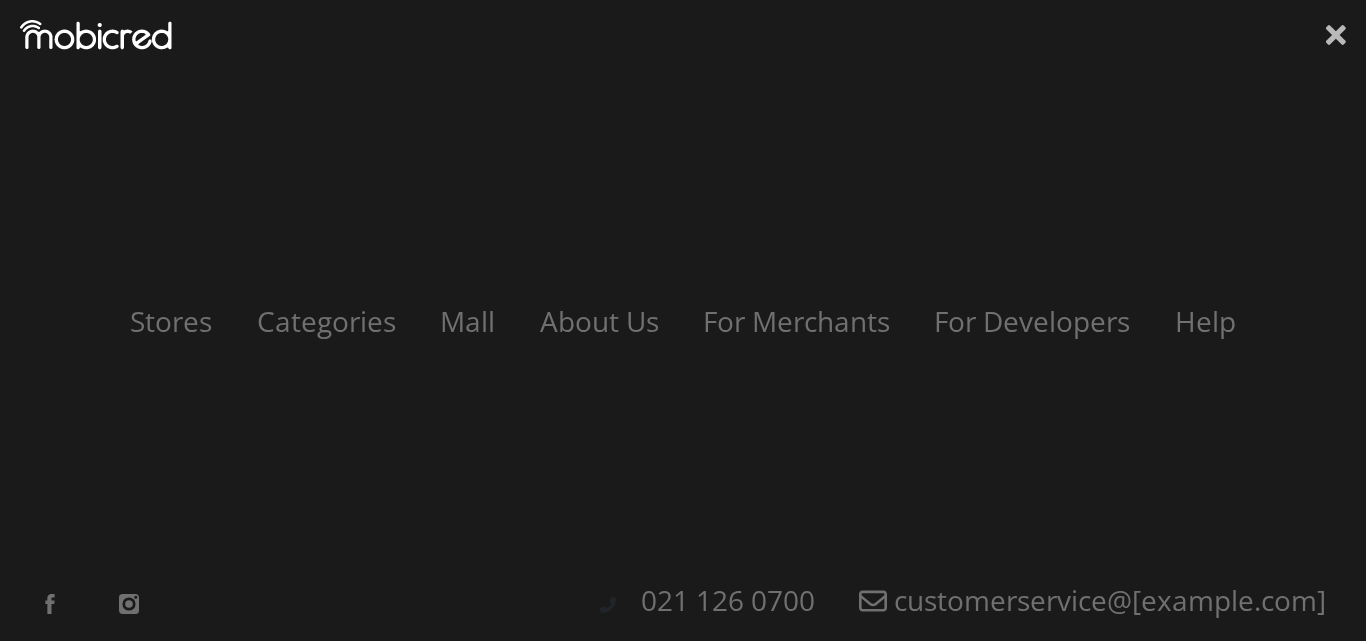 click 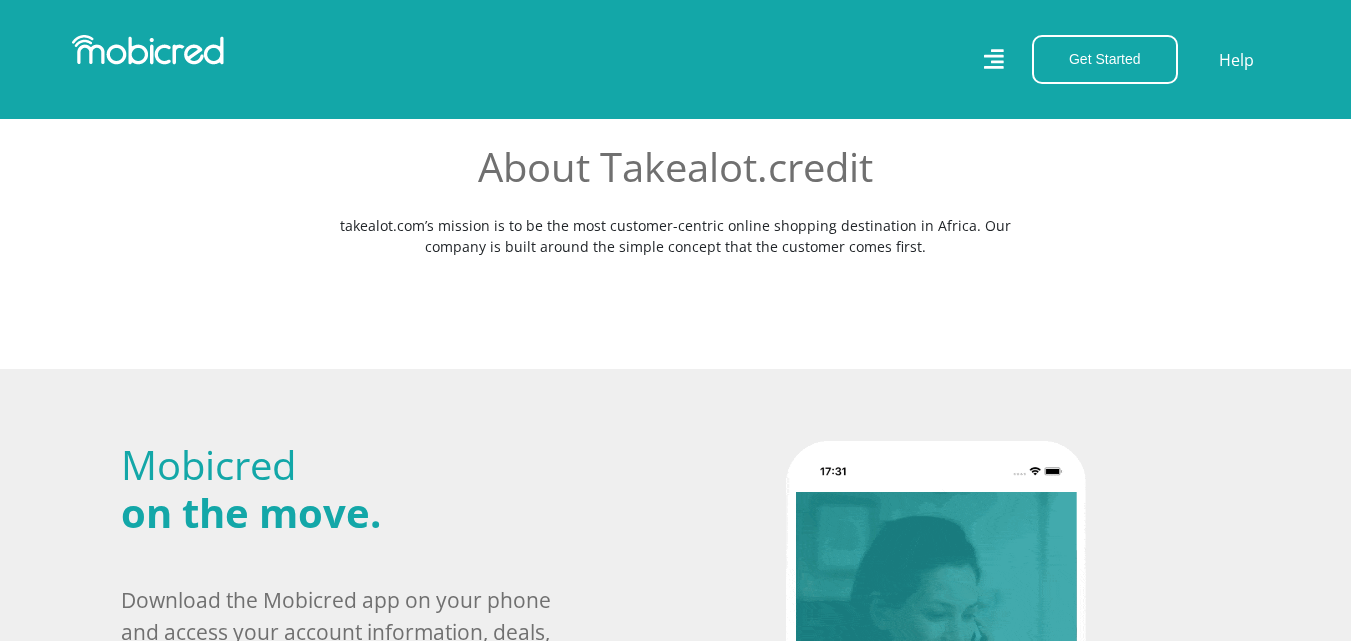 scroll, scrollTop: 519, scrollLeft: 0, axis: vertical 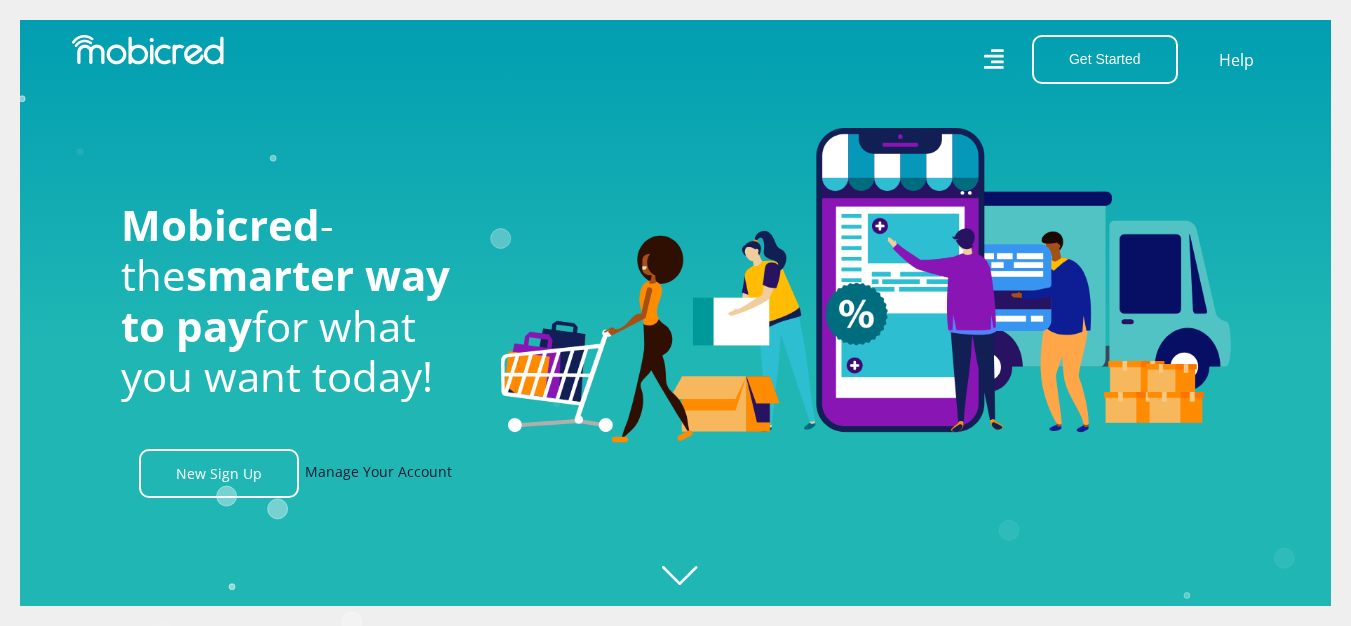 click on "Manage Your Account" at bounding box center [378, 473] 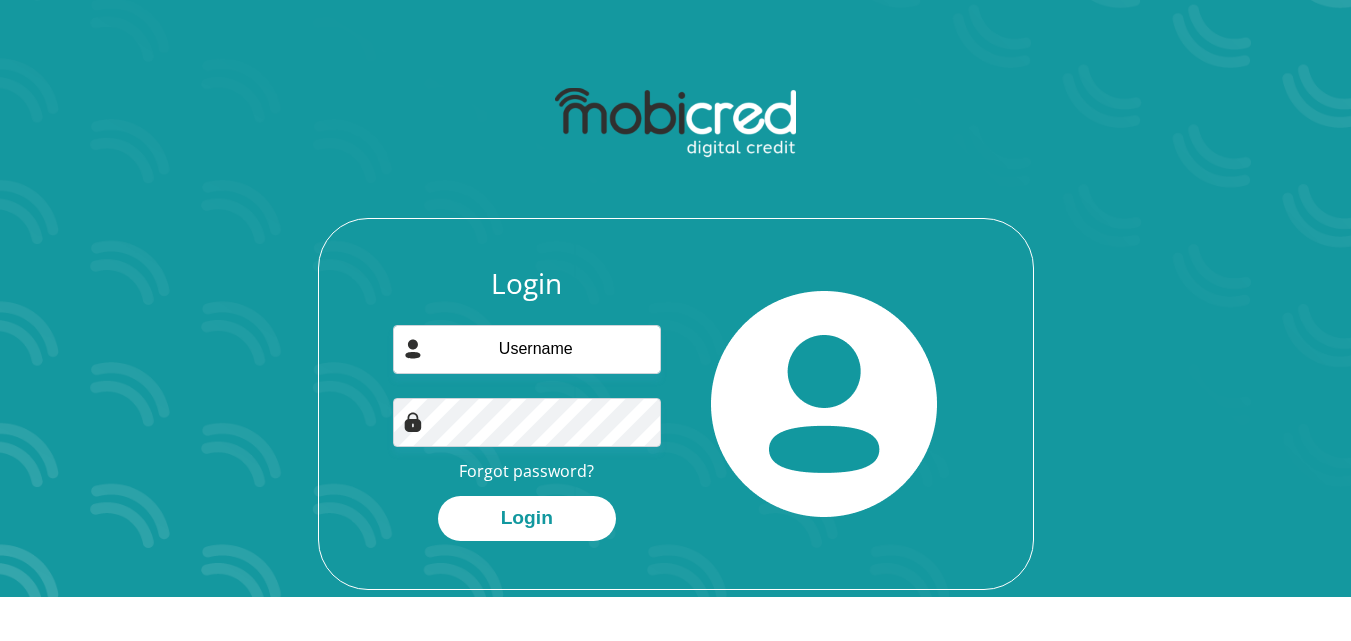 scroll, scrollTop: 114, scrollLeft: 0, axis: vertical 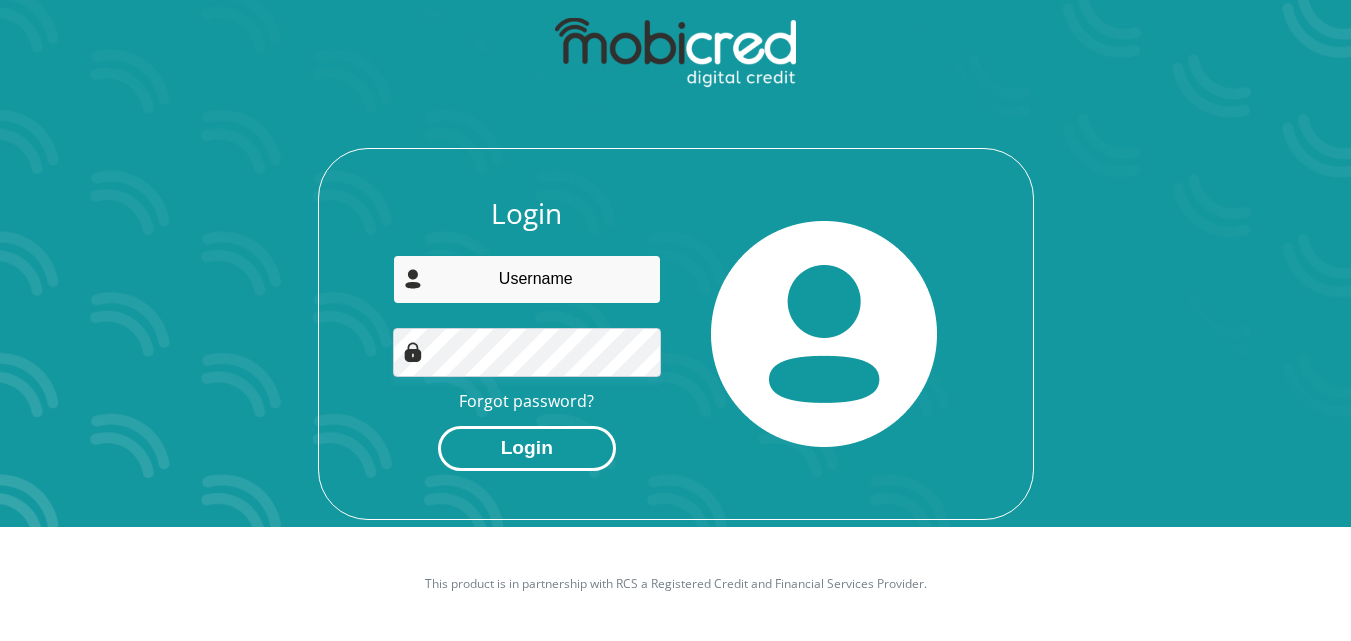 type on "natashaemeyer1175@gmail.com" 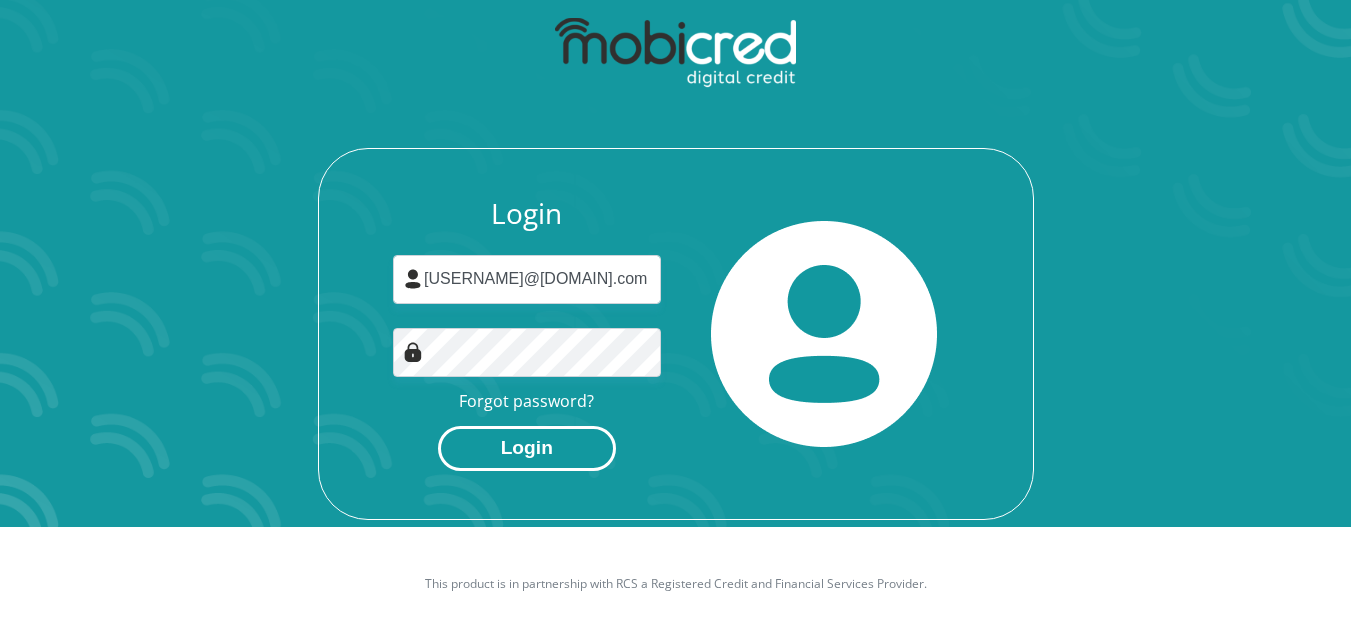 click on "Login" at bounding box center (527, 448) 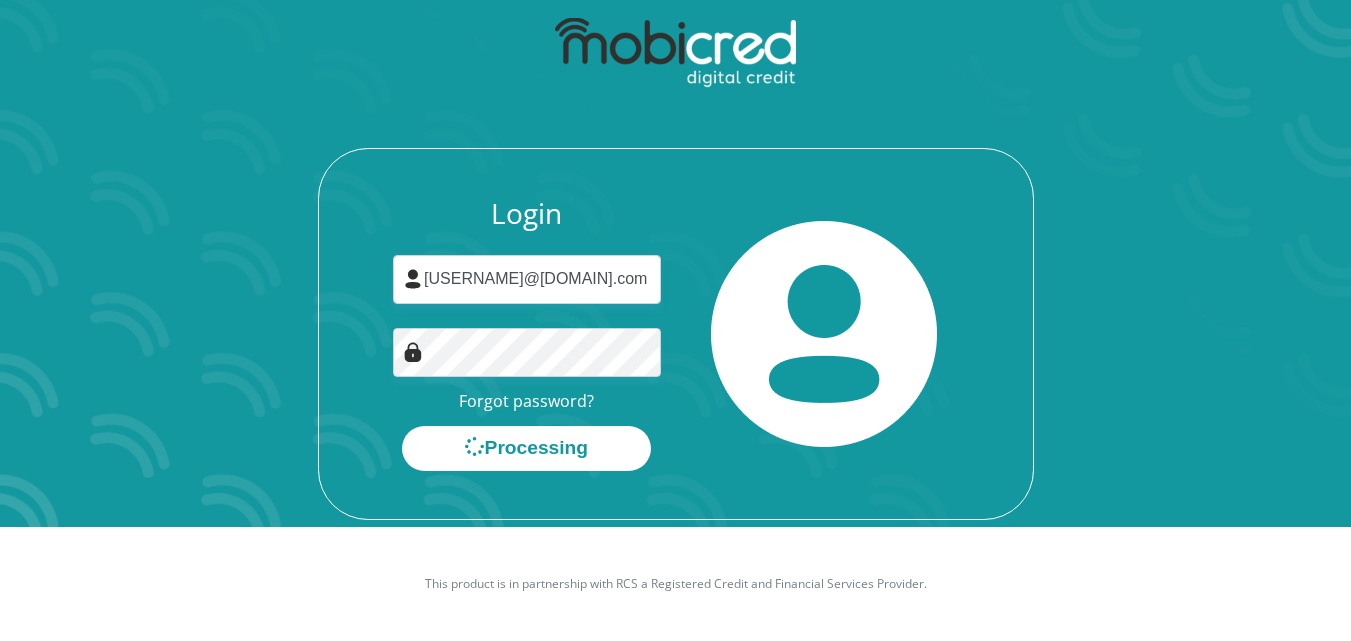 scroll, scrollTop: 0, scrollLeft: 0, axis: both 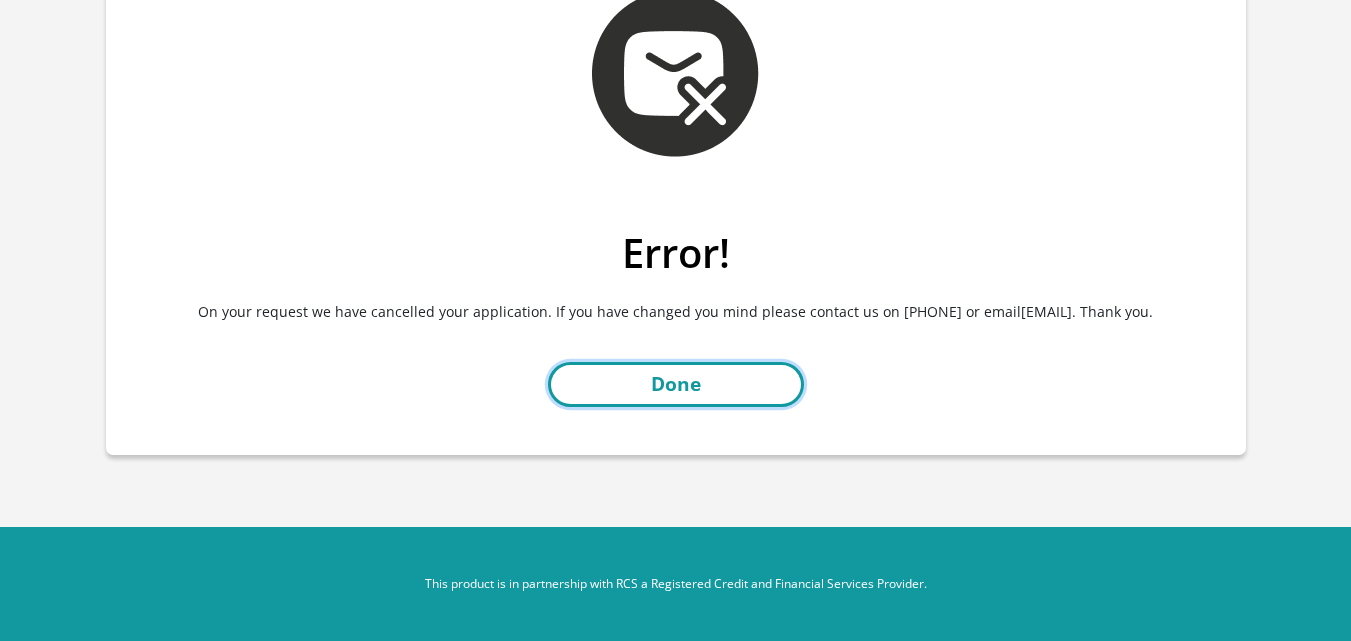 click on "Done" at bounding box center (676, 384) 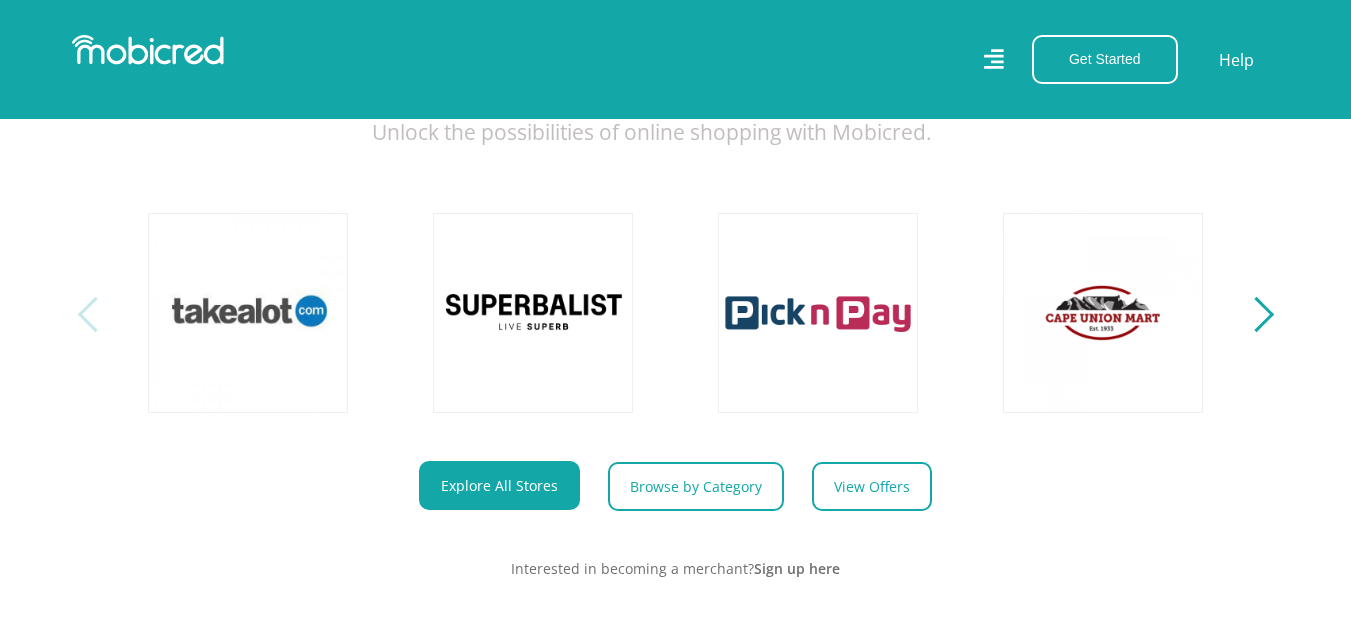 scroll, scrollTop: 800, scrollLeft: 0, axis: vertical 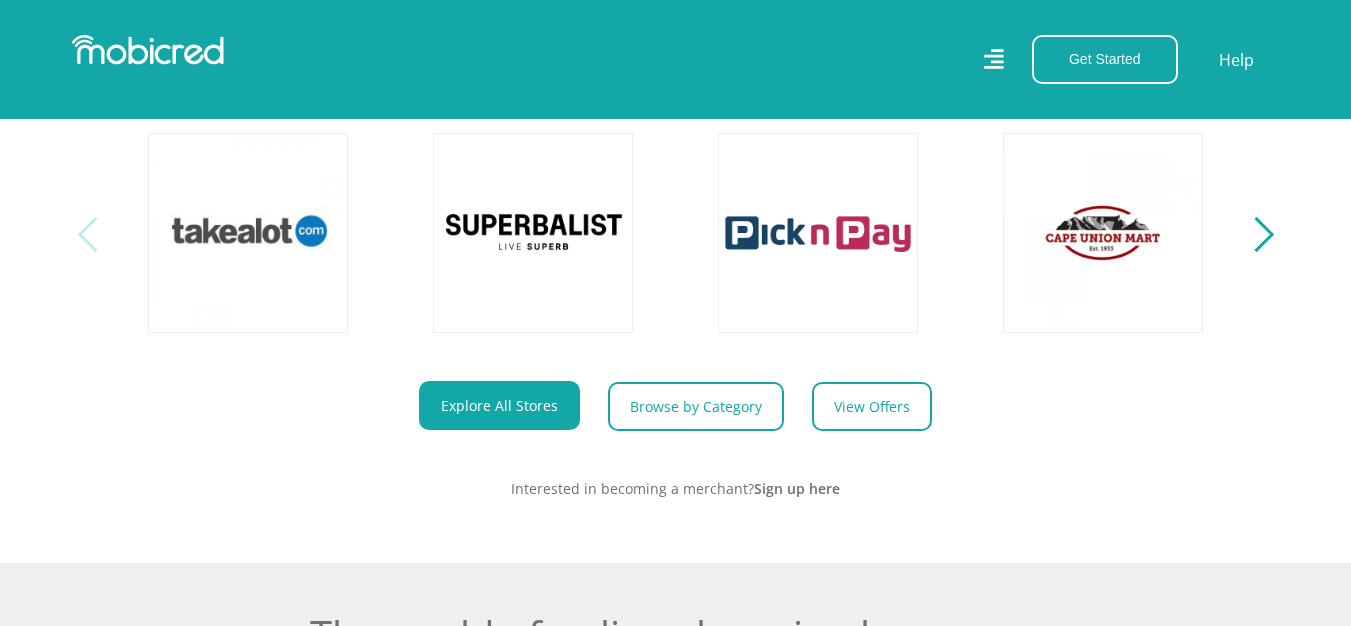 click at bounding box center [1255, 234] 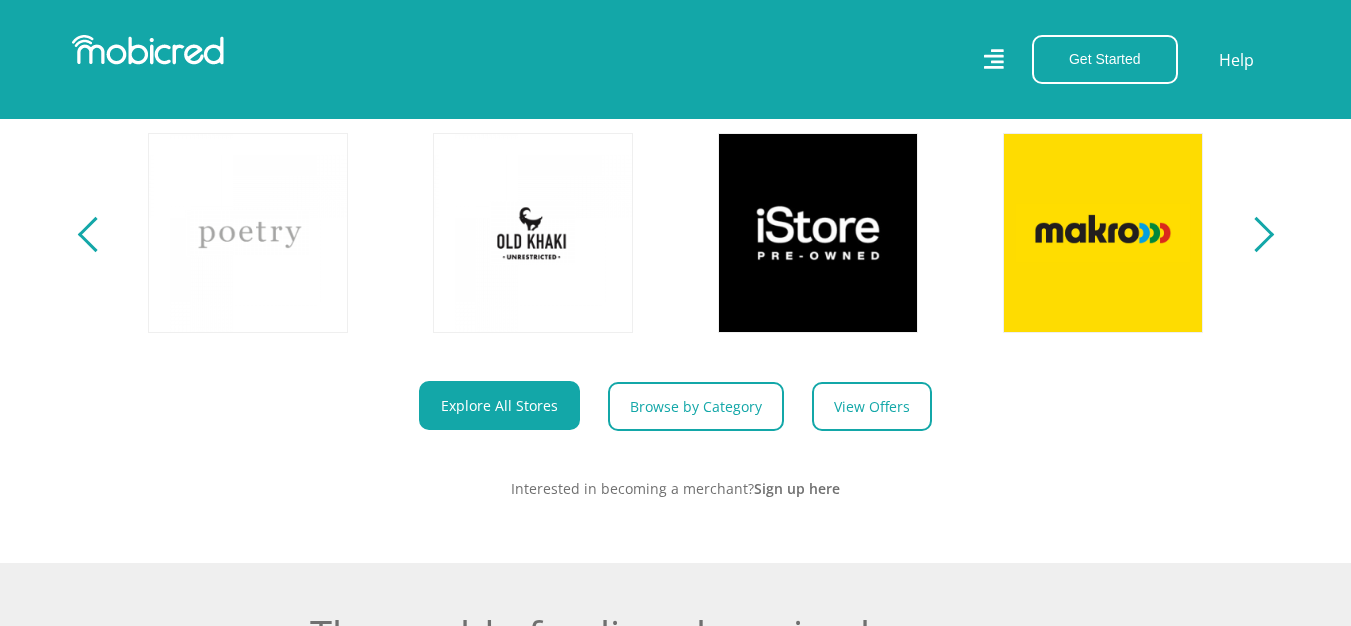 click at bounding box center (1255, 234) 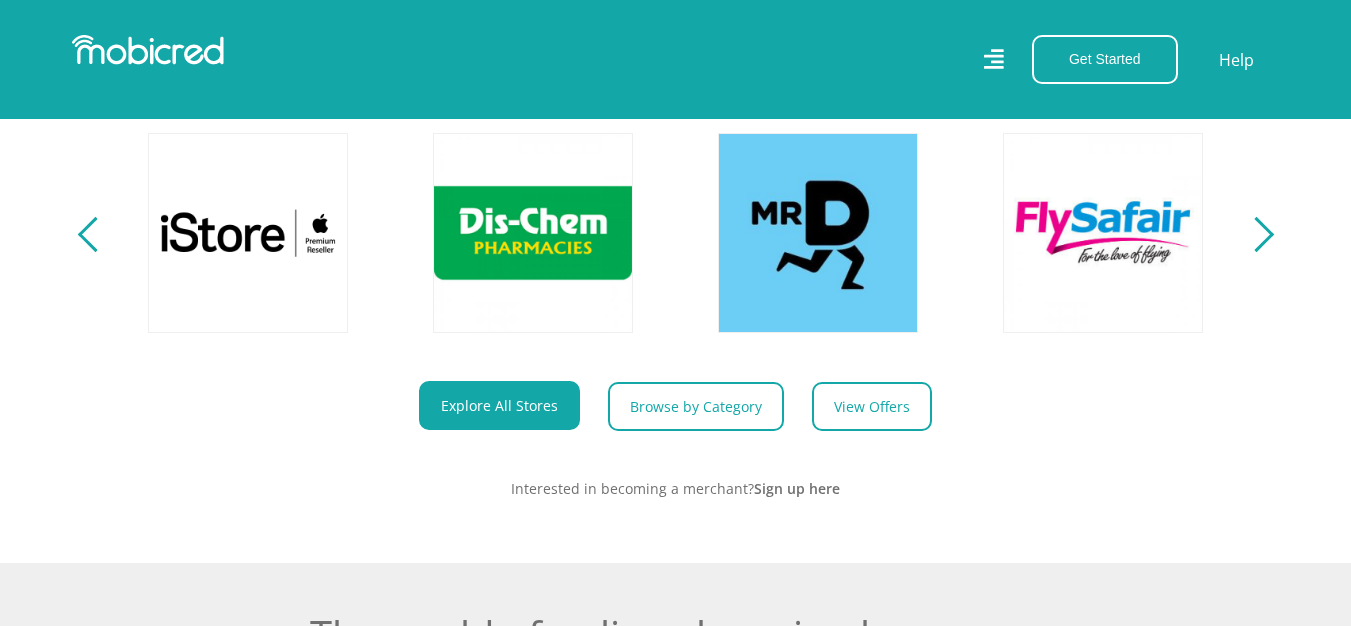 click at bounding box center [1255, 234] 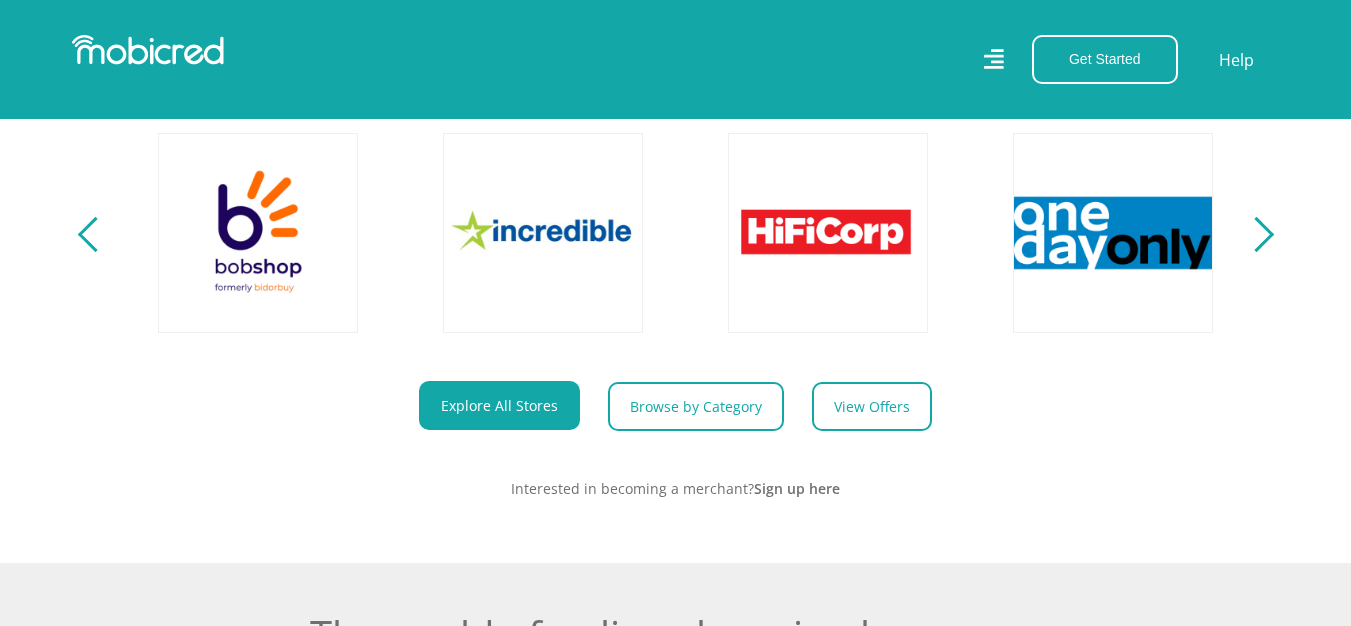 scroll, scrollTop: 0, scrollLeft: 3420, axis: horizontal 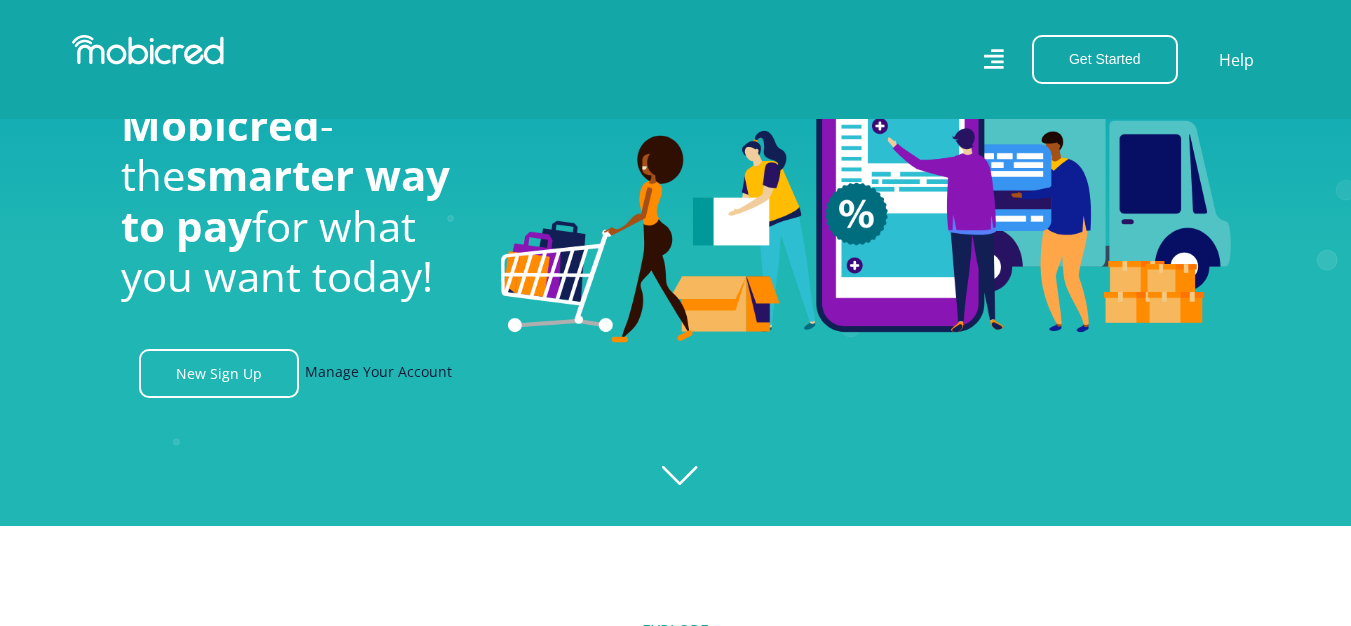 click on "Manage Your Account" at bounding box center (378, 373) 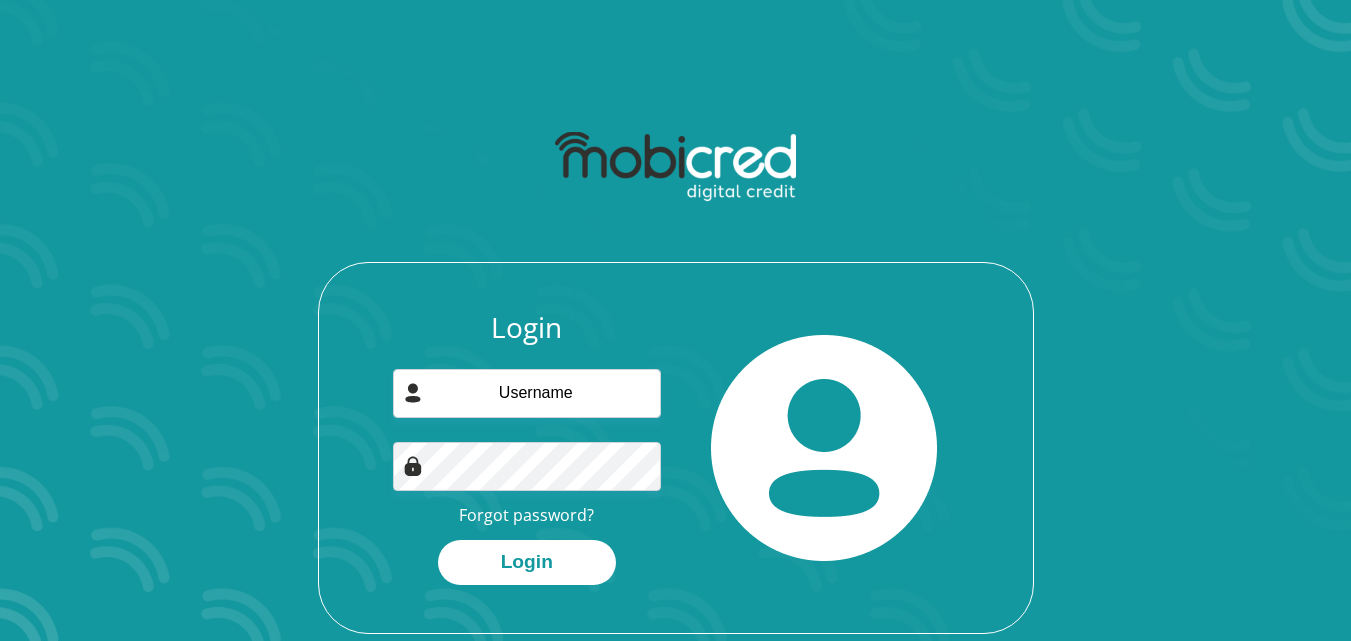 scroll, scrollTop: 0, scrollLeft: 0, axis: both 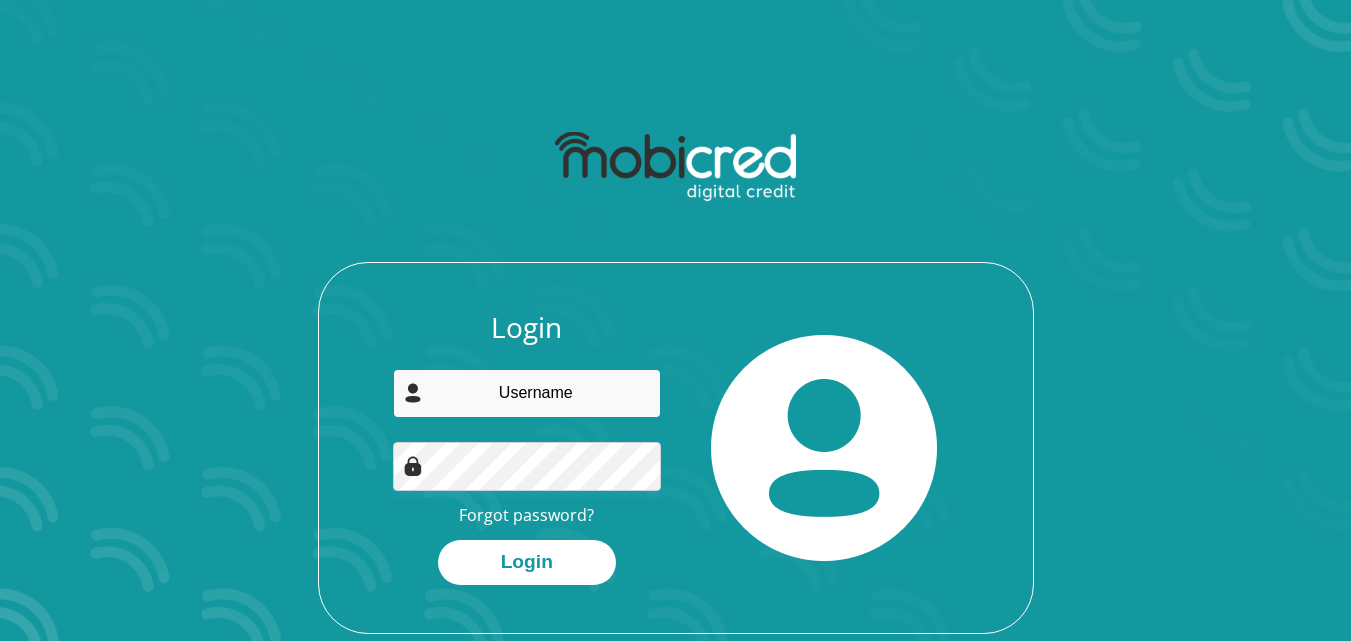 type on "[USERNAME]@example.com" 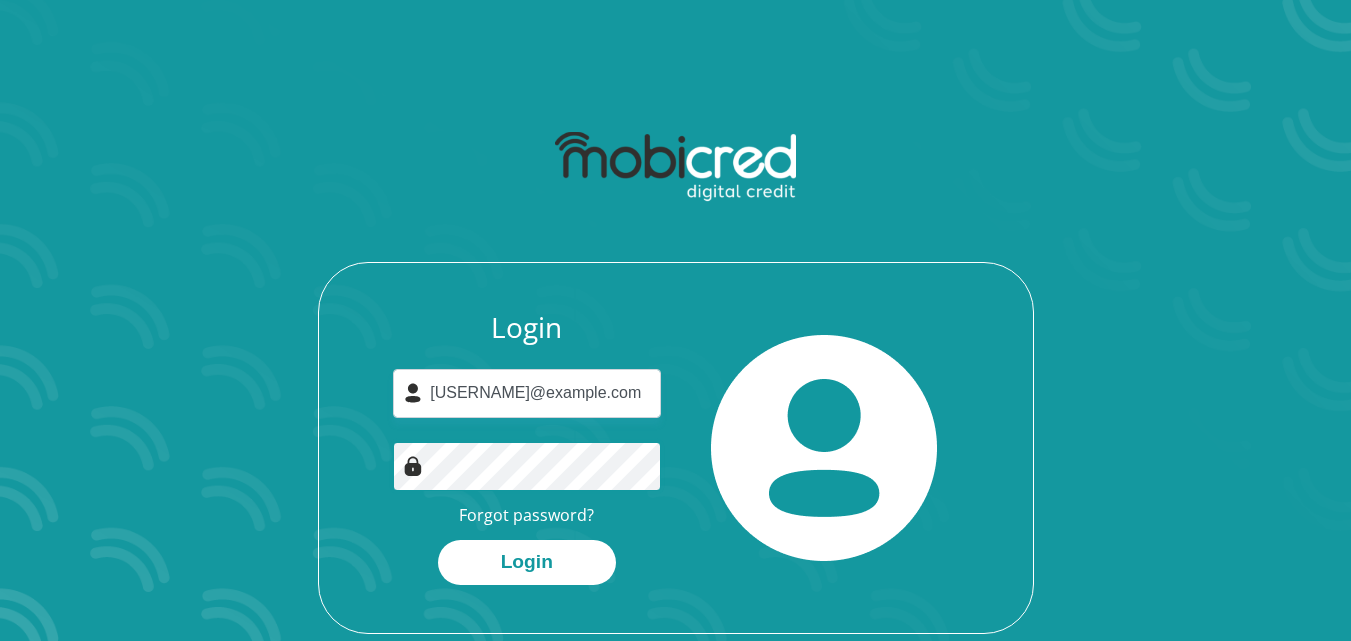 click at bounding box center [527, 466] 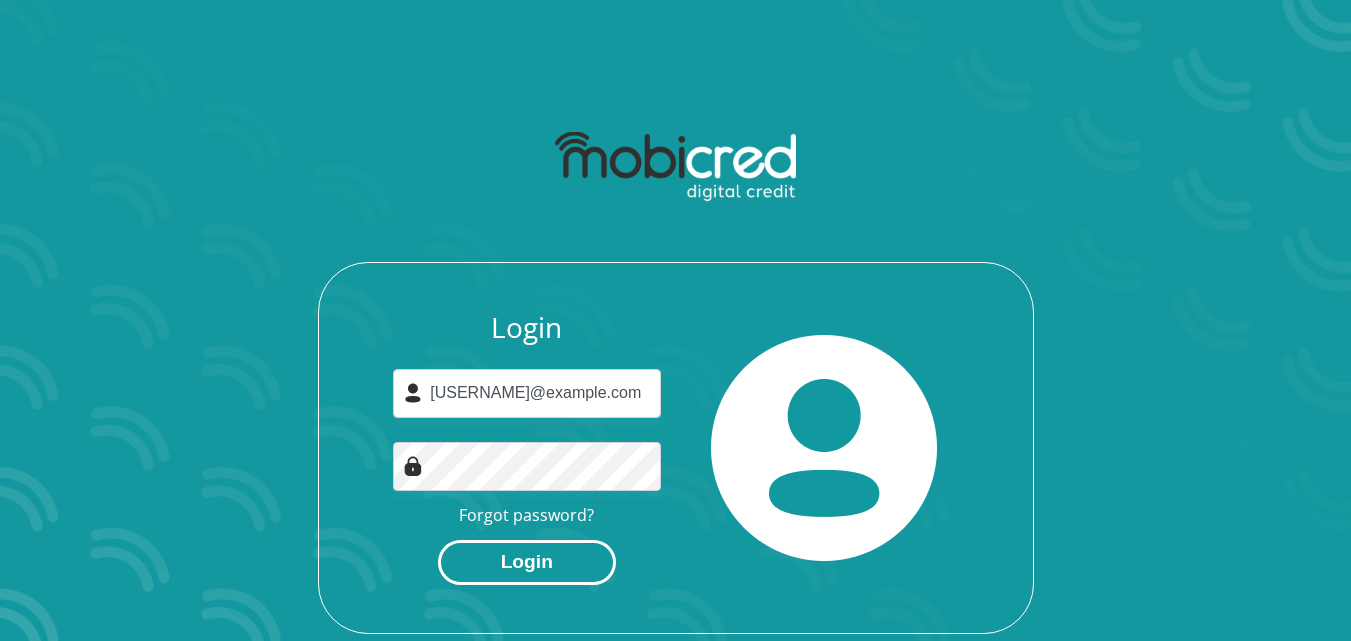 click on "Login" at bounding box center (527, 562) 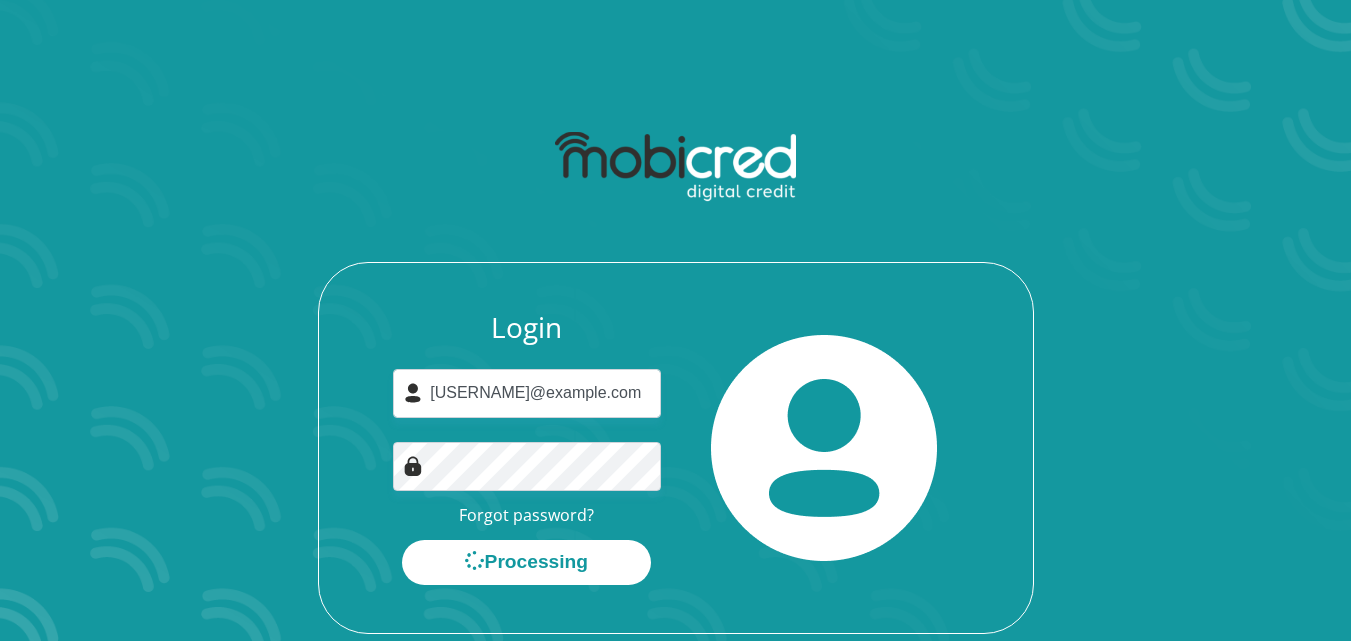 scroll, scrollTop: 0, scrollLeft: 0, axis: both 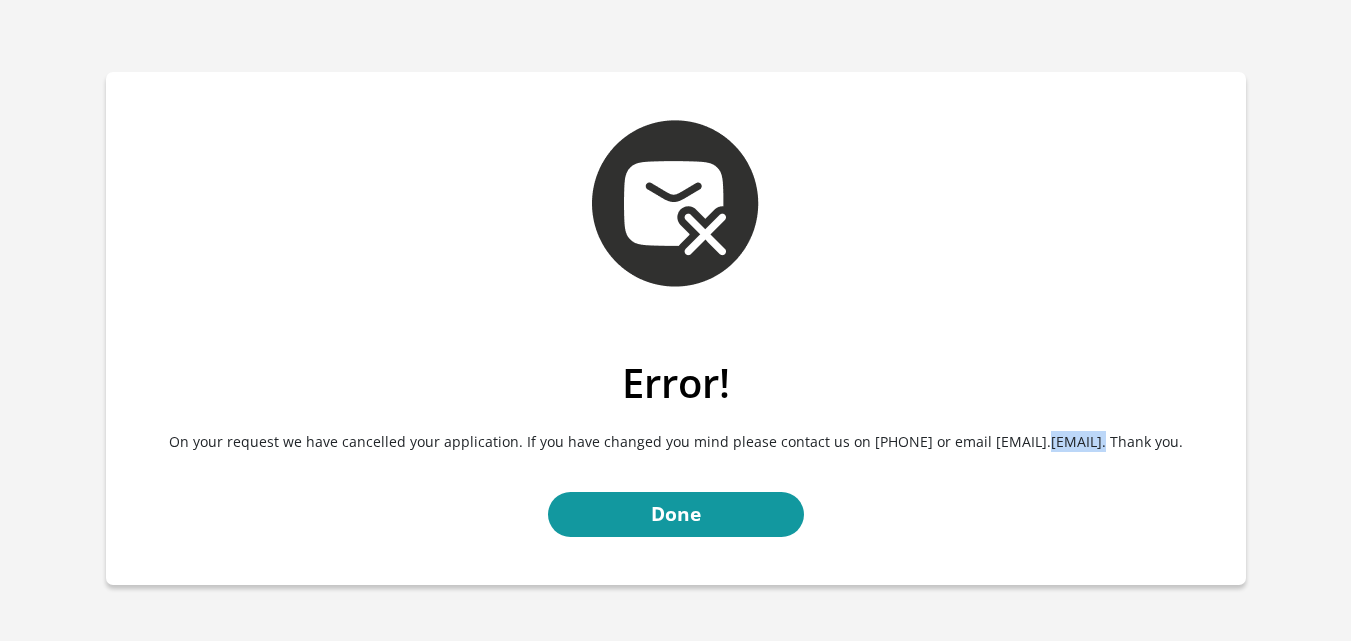drag, startPoint x: 959, startPoint y: 438, endPoint x: 1179, endPoint y: 444, distance: 220.0818 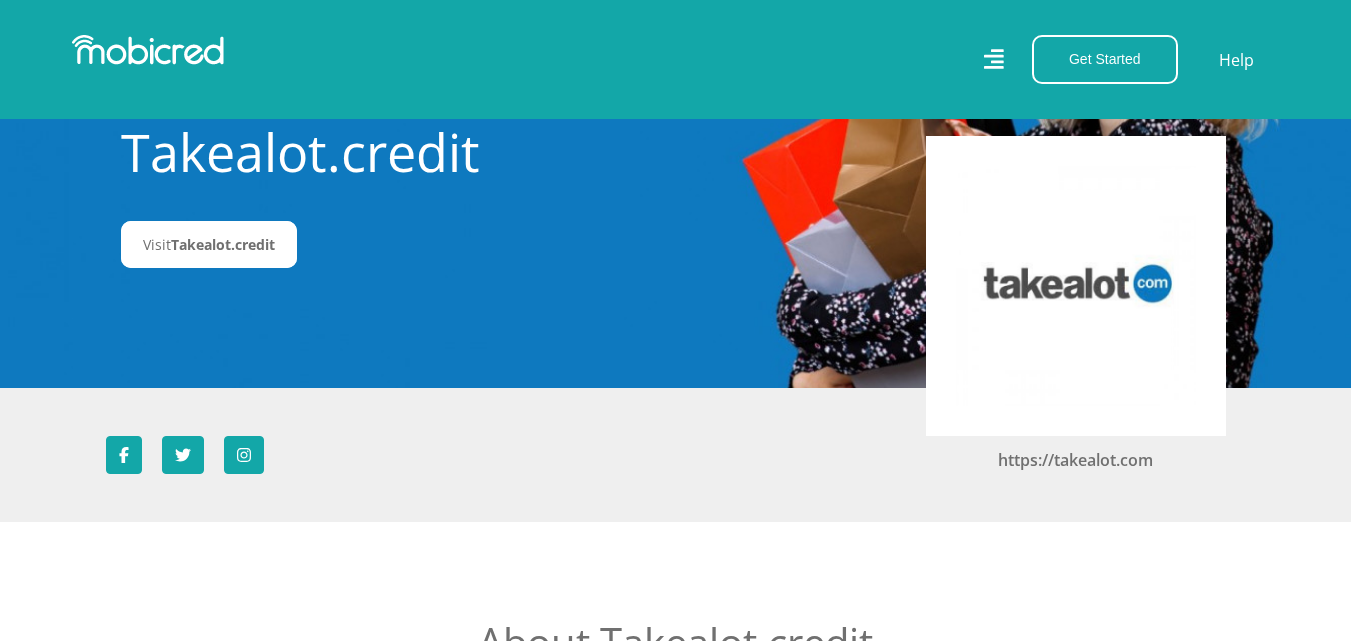 scroll, scrollTop: 0, scrollLeft: 0, axis: both 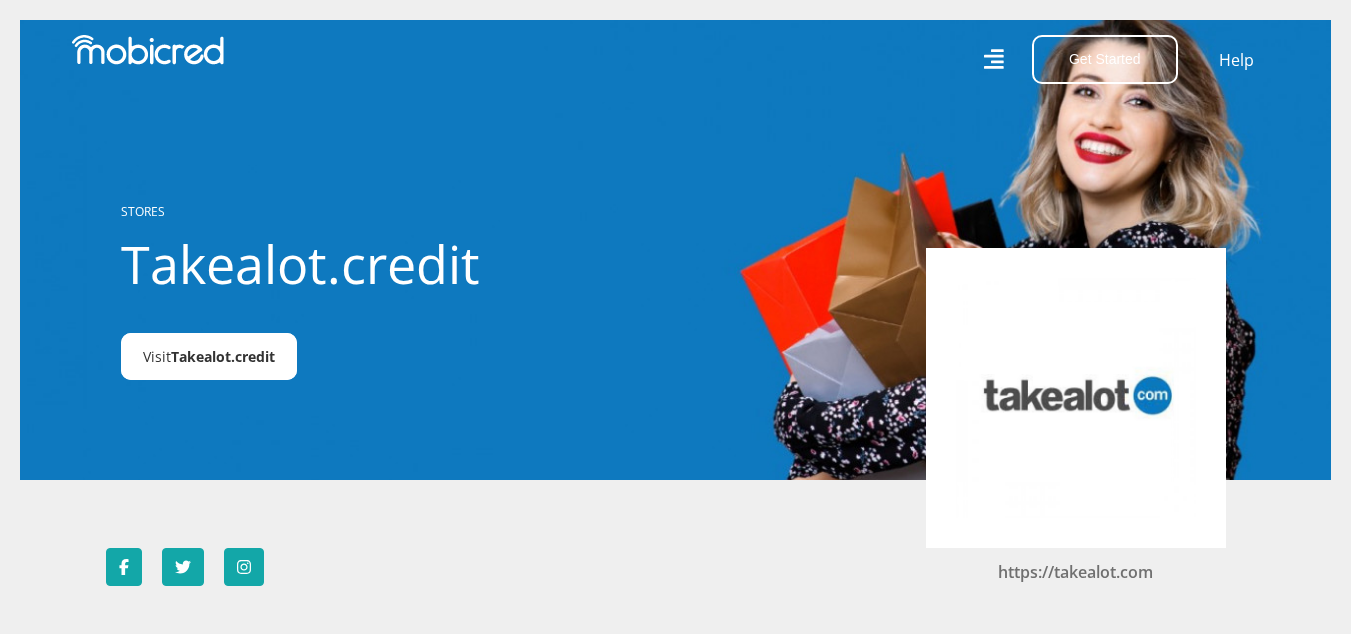 click on "Takealot.credit" at bounding box center [223, 356] 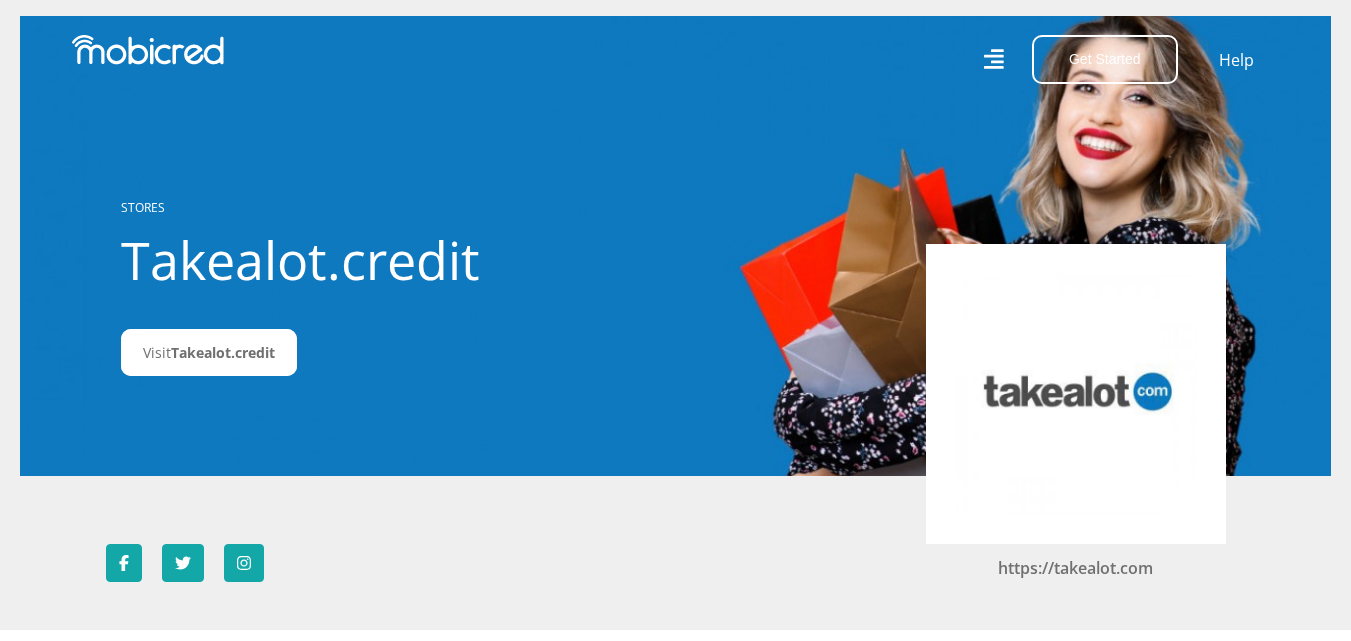 scroll, scrollTop: 0, scrollLeft: 0, axis: both 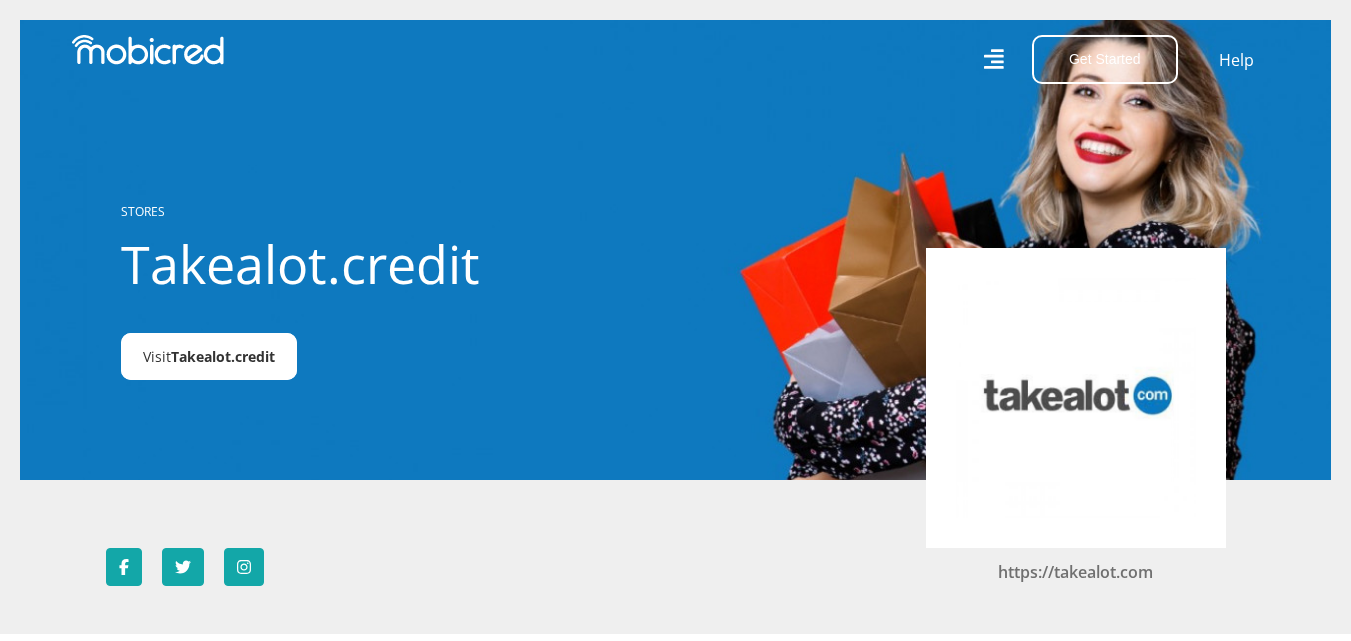 click on "Takealot.credit" at bounding box center [223, 356] 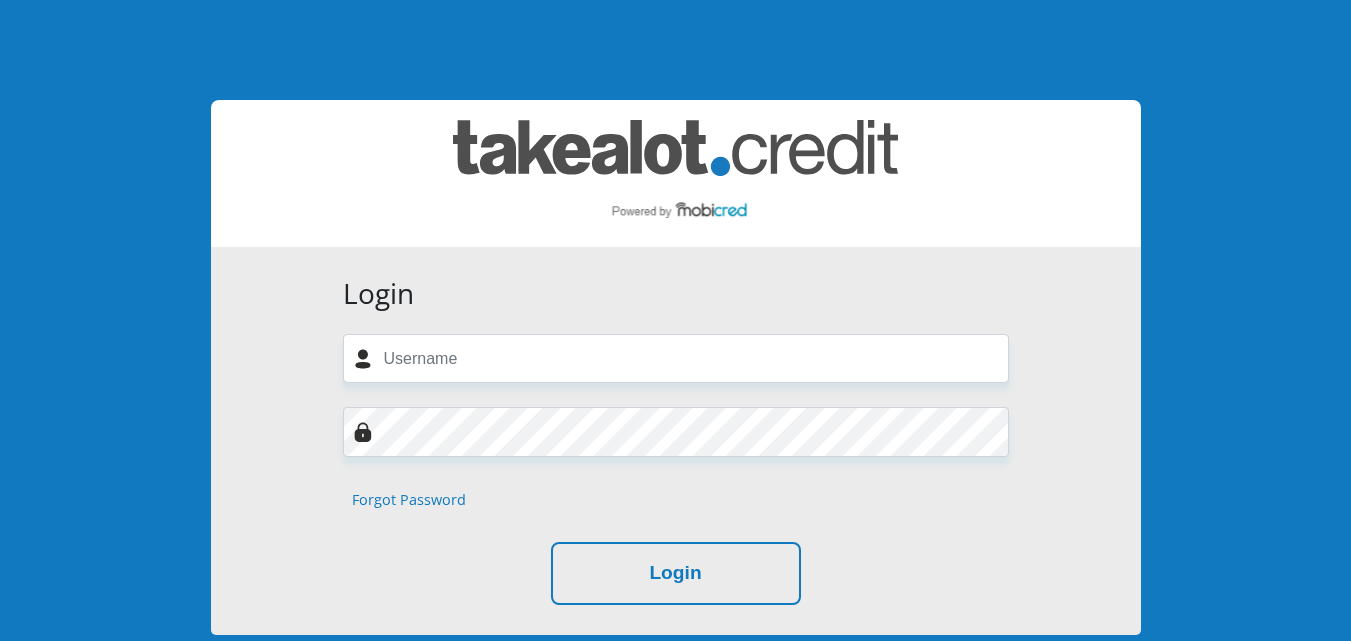 scroll, scrollTop: 0, scrollLeft: 0, axis: both 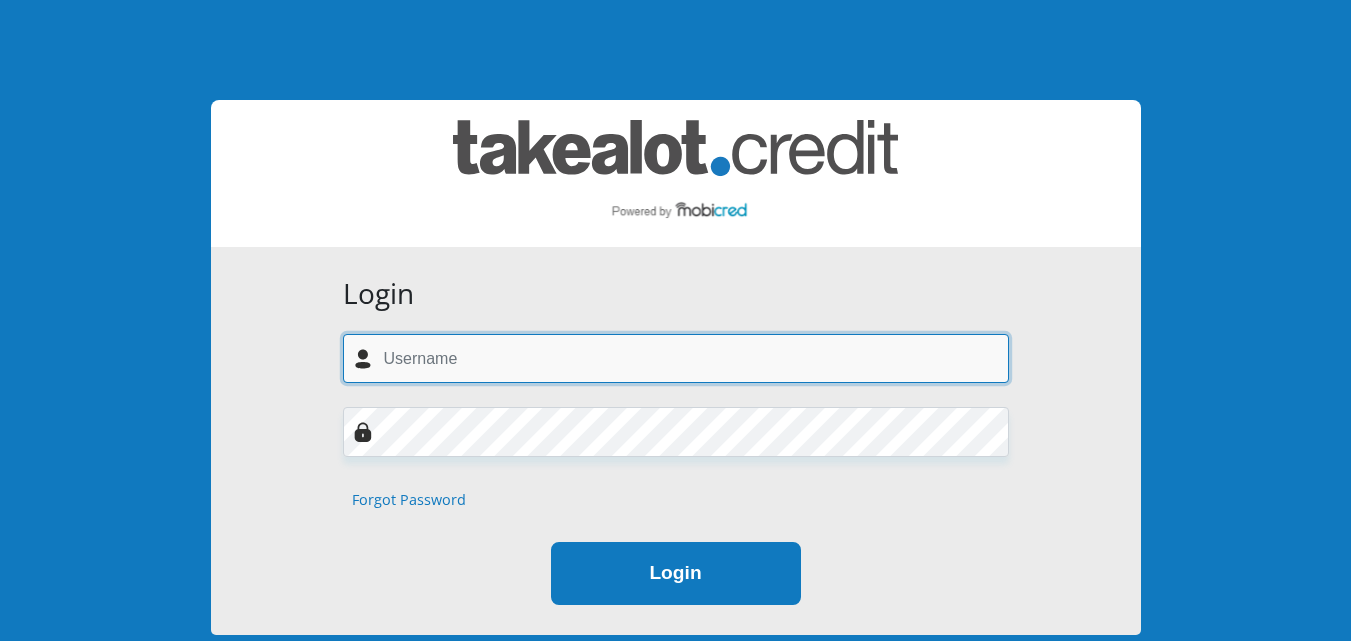 type on "[USERNAME]@[DOMAIN].com" 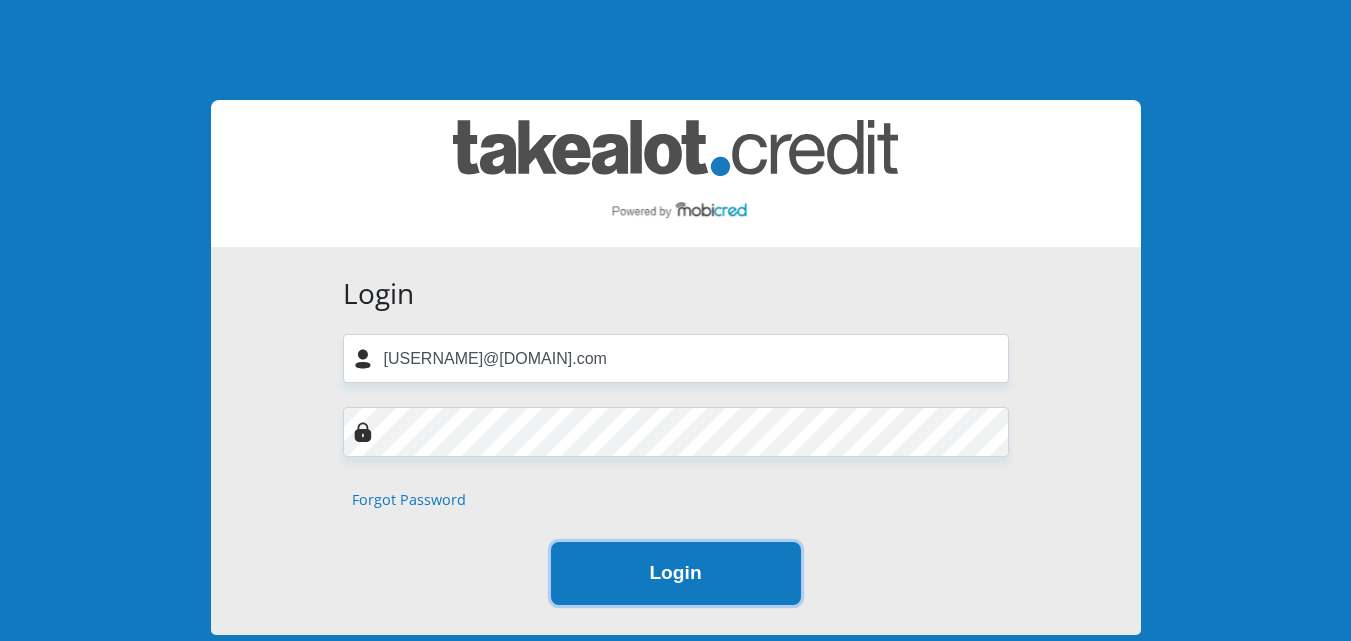 click on "Login" at bounding box center [676, 573] 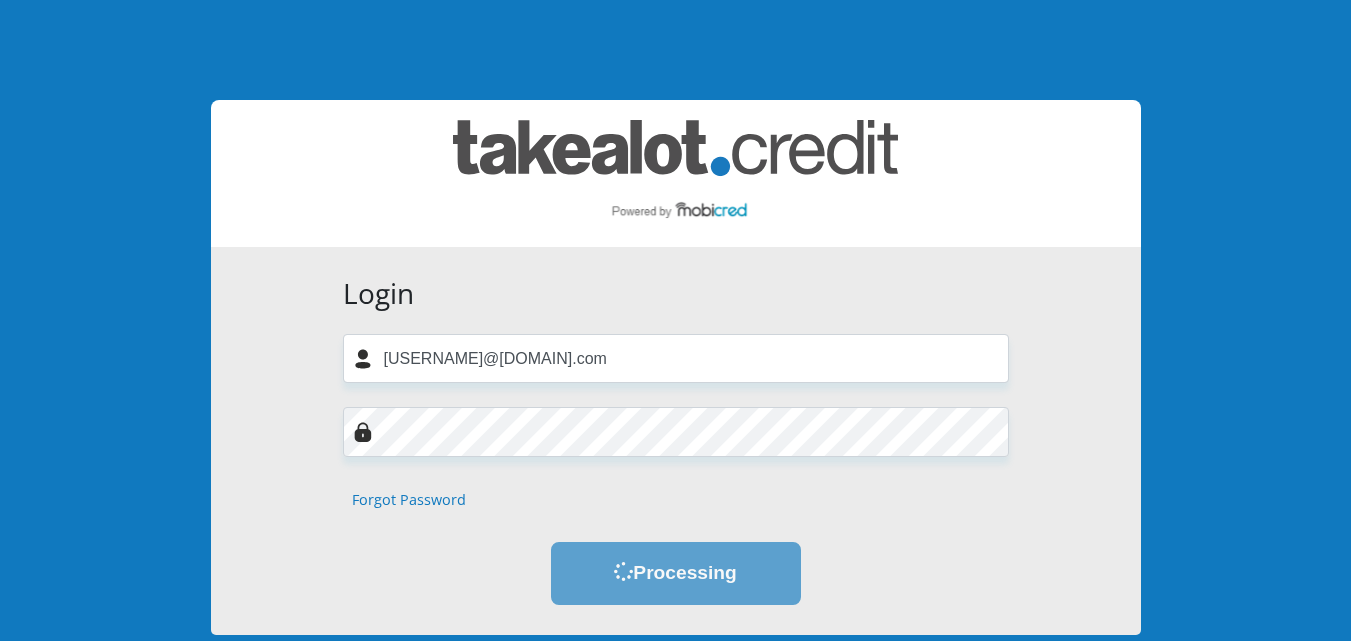 scroll, scrollTop: 0, scrollLeft: 0, axis: both 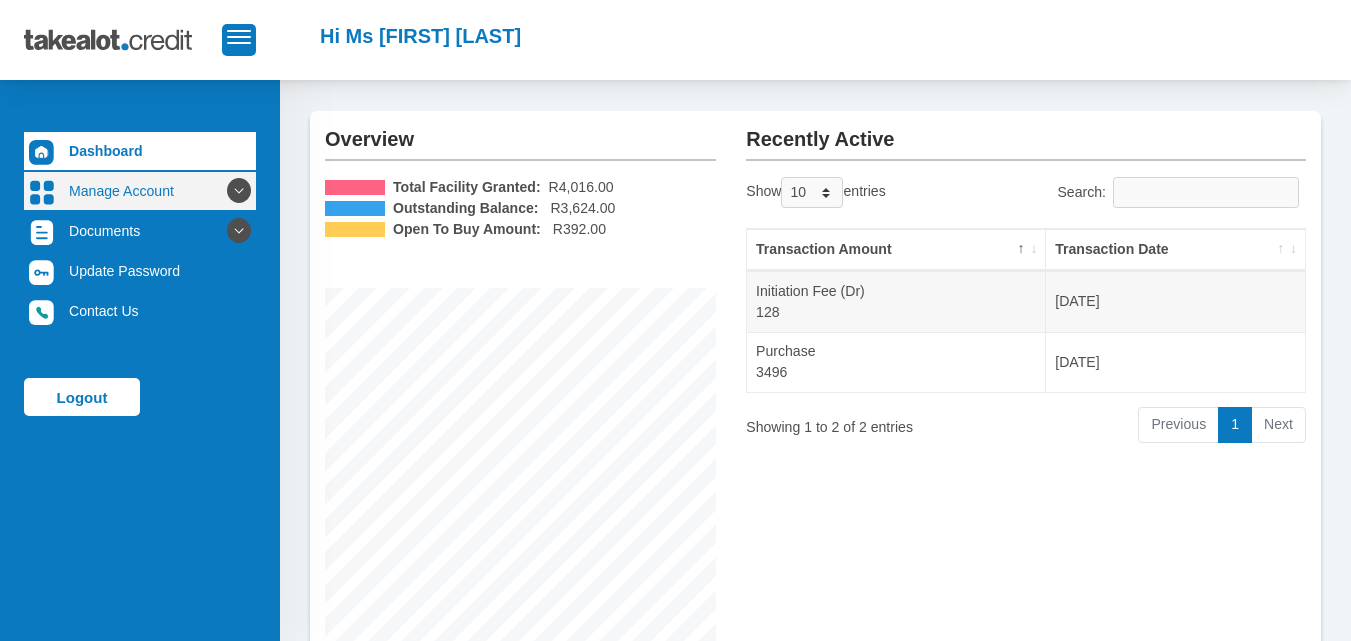 click at bounding box center [239, 191] 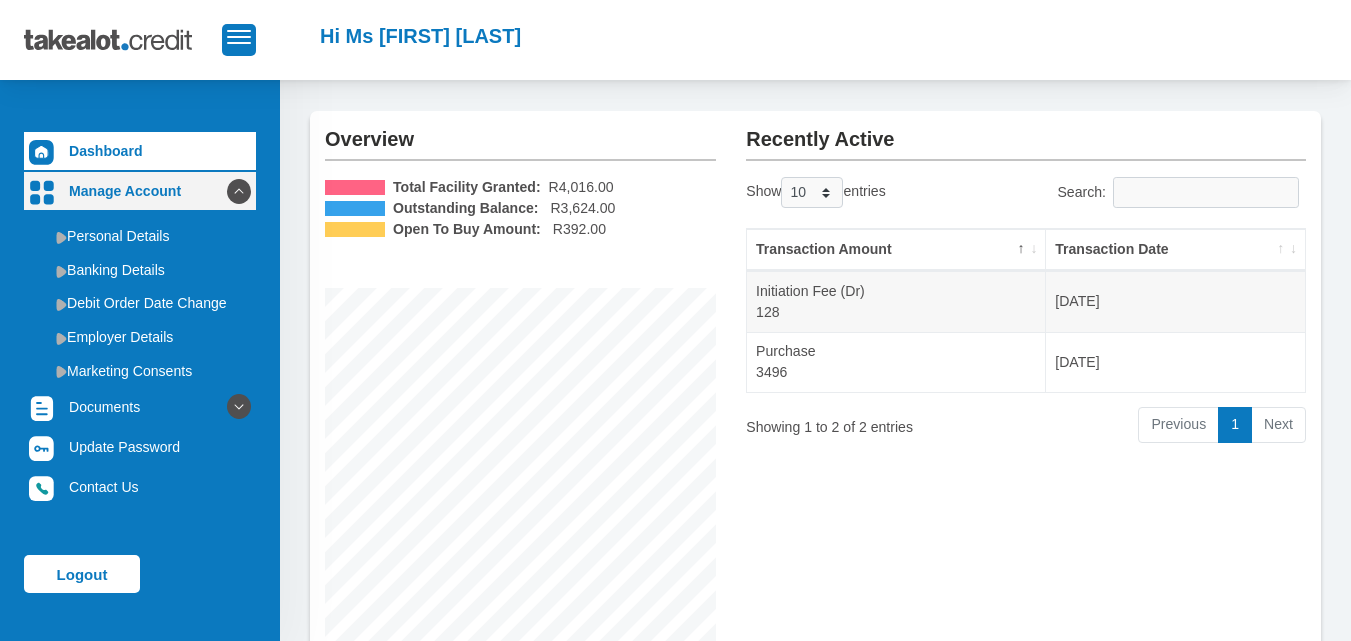 click at bounding box center (239, 191) 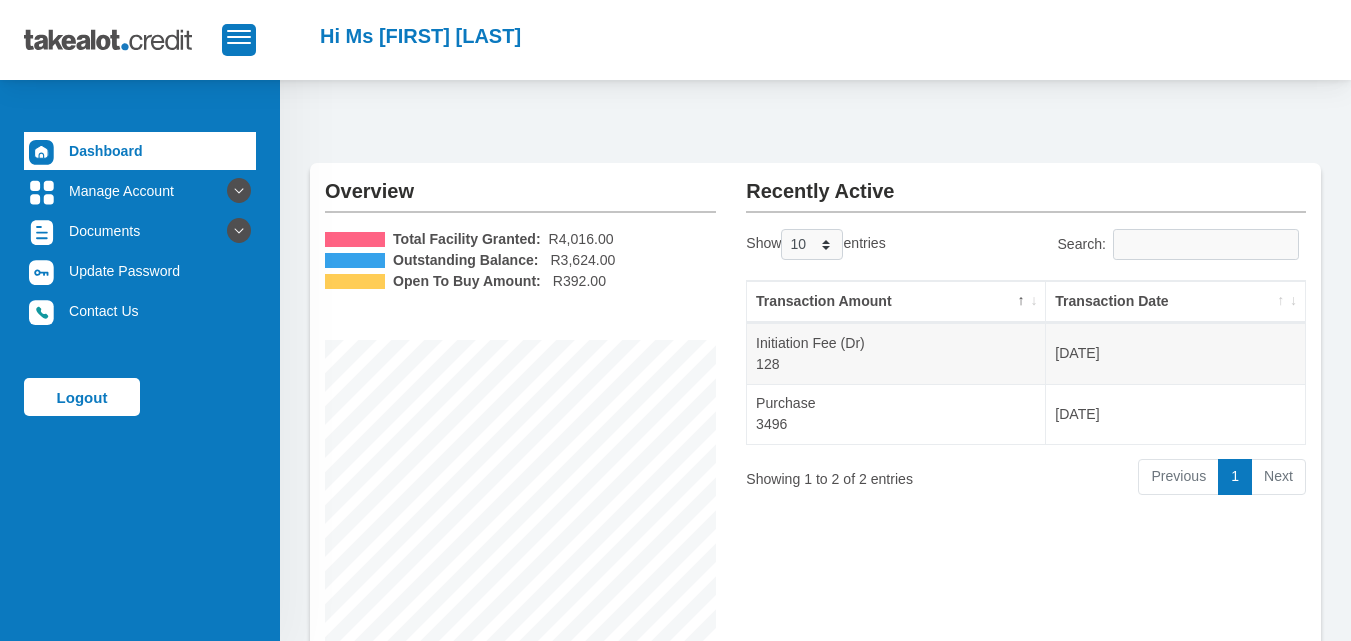 scroll, scrollTop: 0, scrollLeft: 0, axis: both 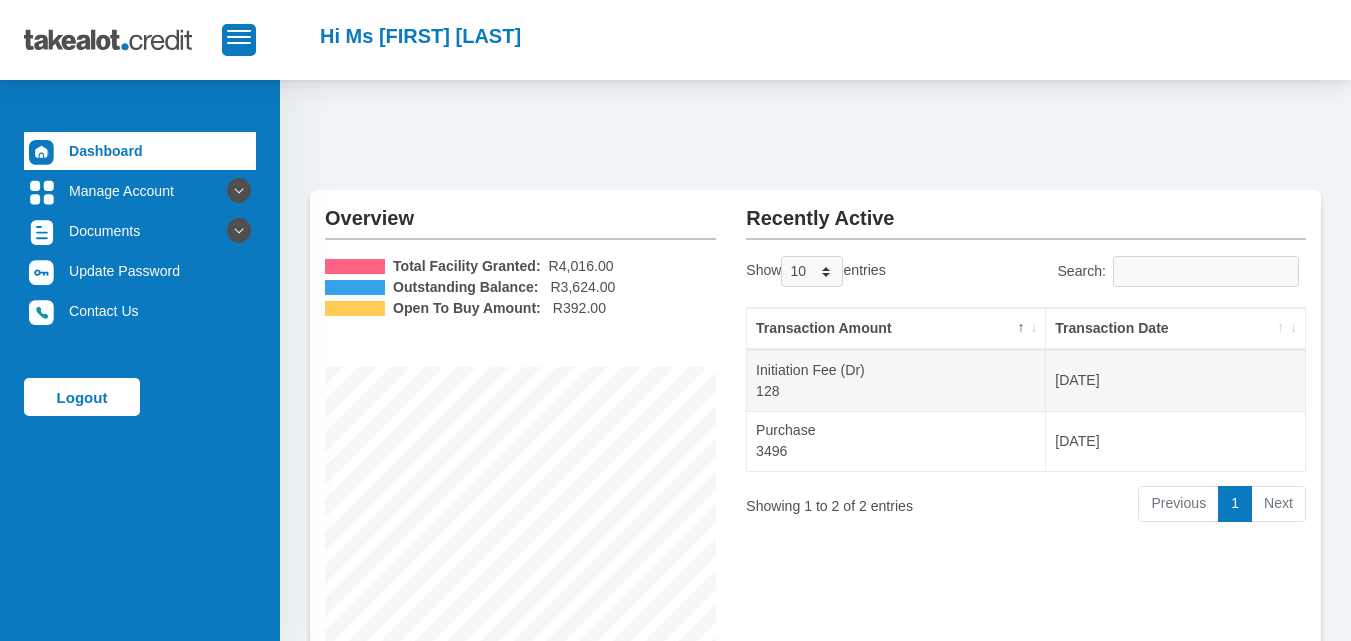 click at bounding box center [239, 39] 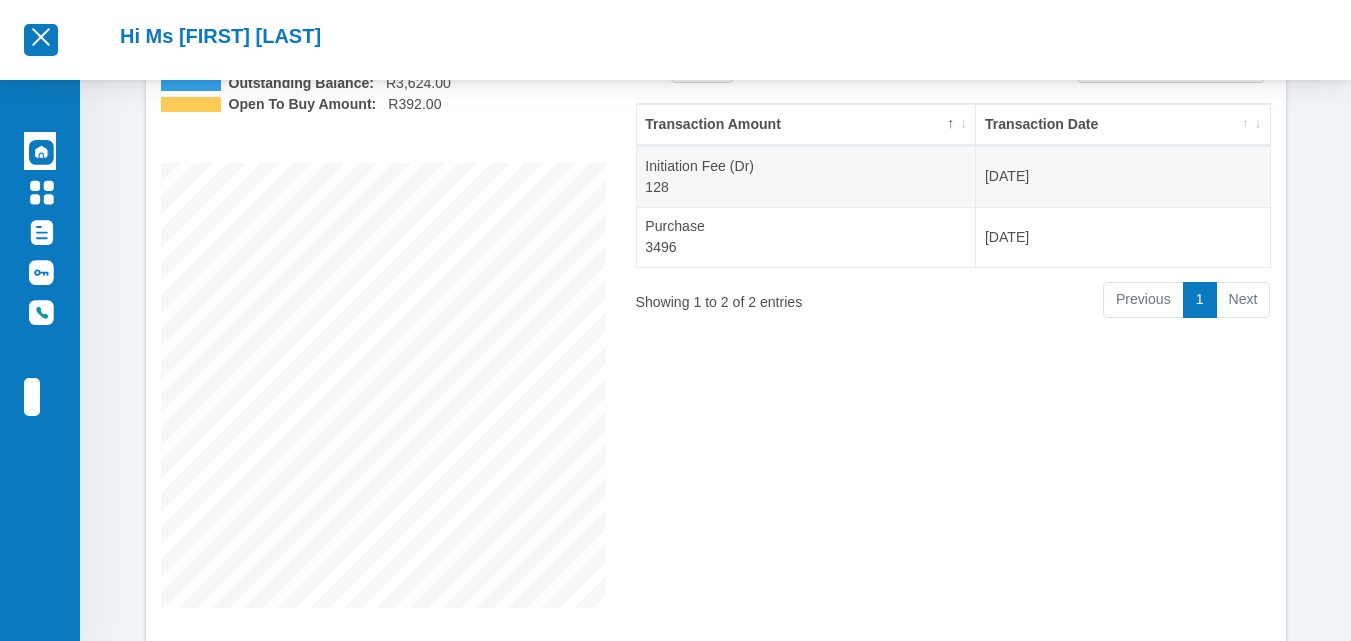 scroll, scrollTop: 0, scrollLeft: 0, axis: both 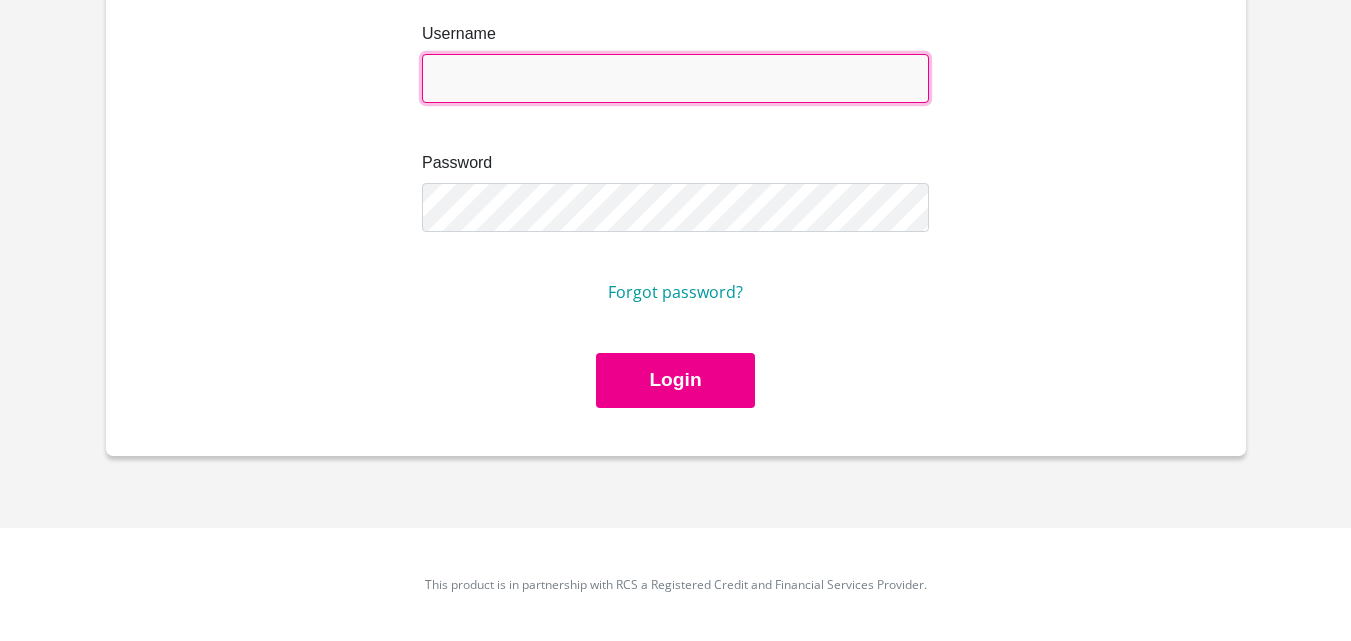 type on "[USERNAME]@[DOMAIN].com" 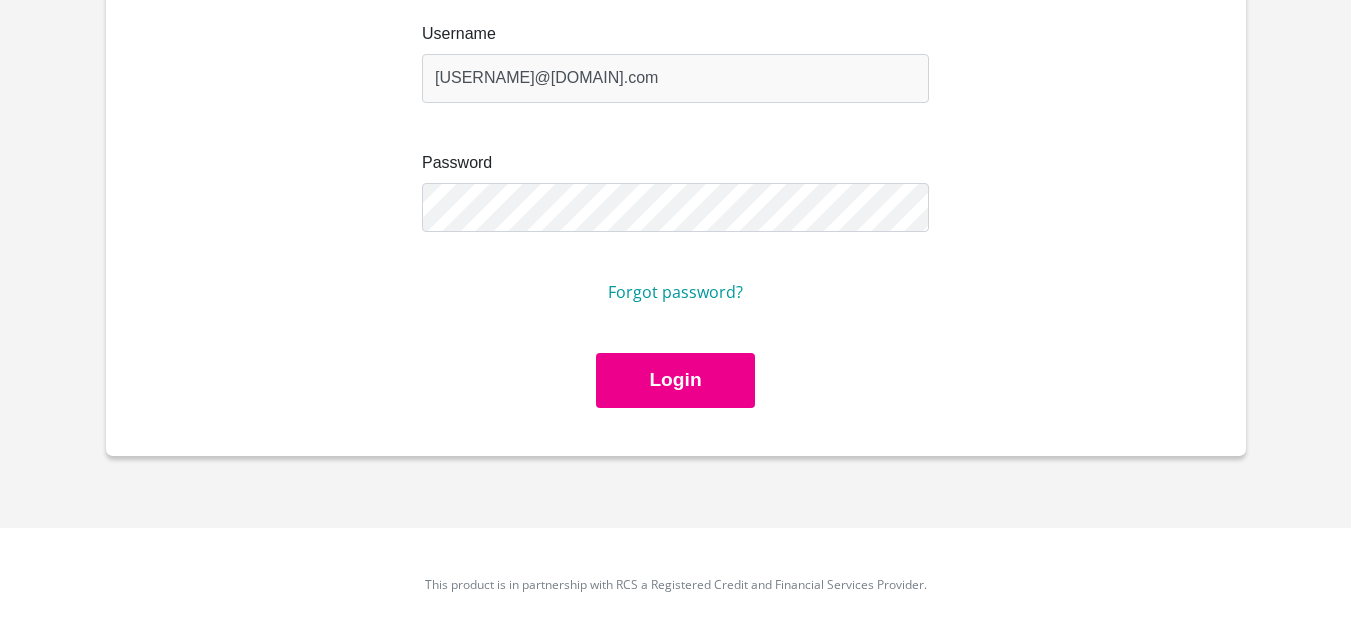 click on "Login" at bounding box center (675, 380) 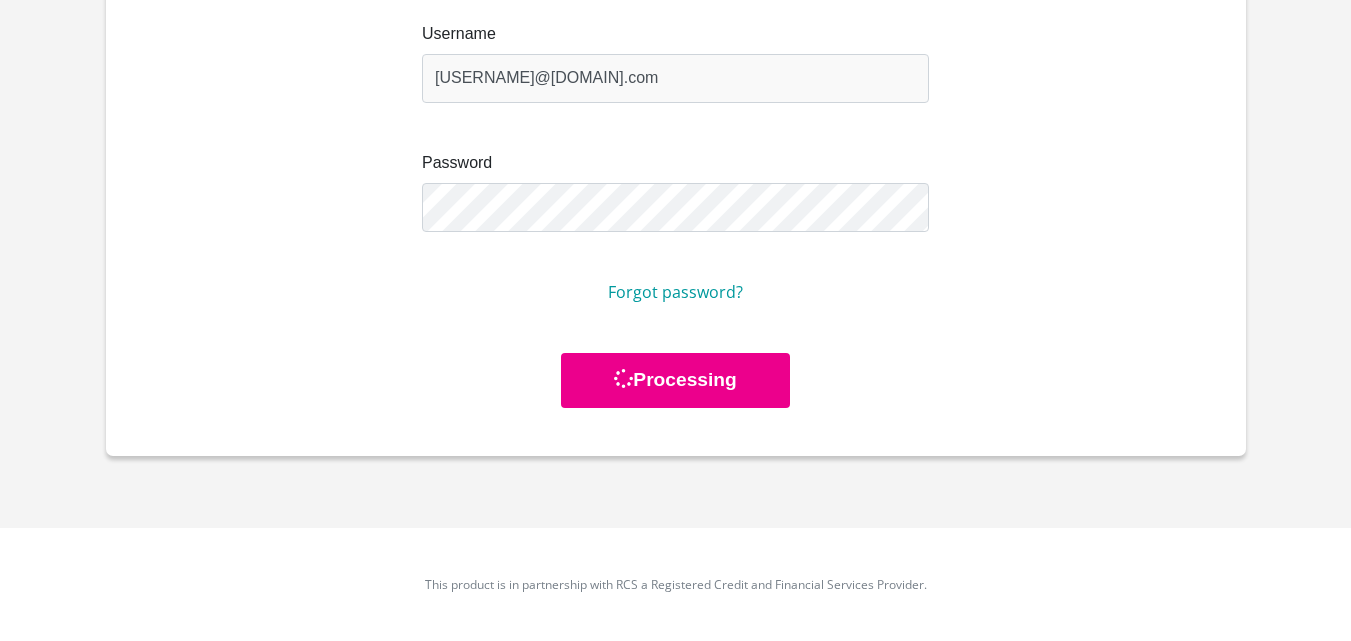 scroll, scrollTop: 0, scrollLeft: 0, axis: both 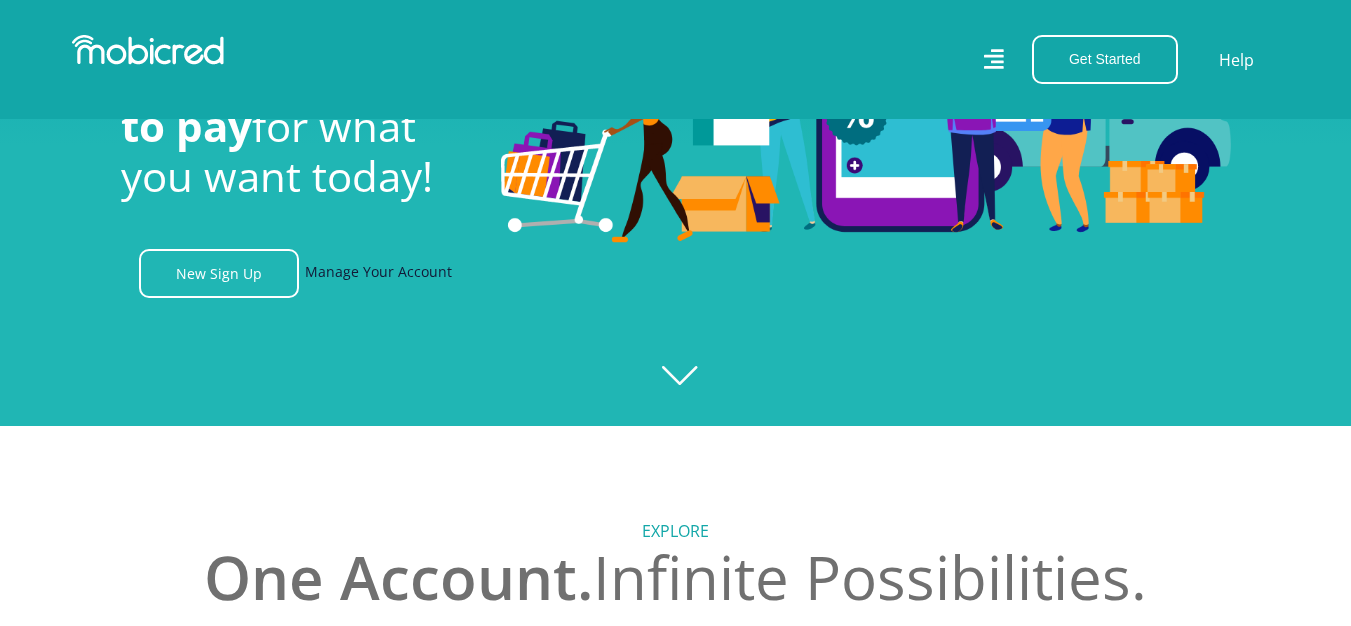 click on "Manage Your Account" at bounding box center [378, 273] 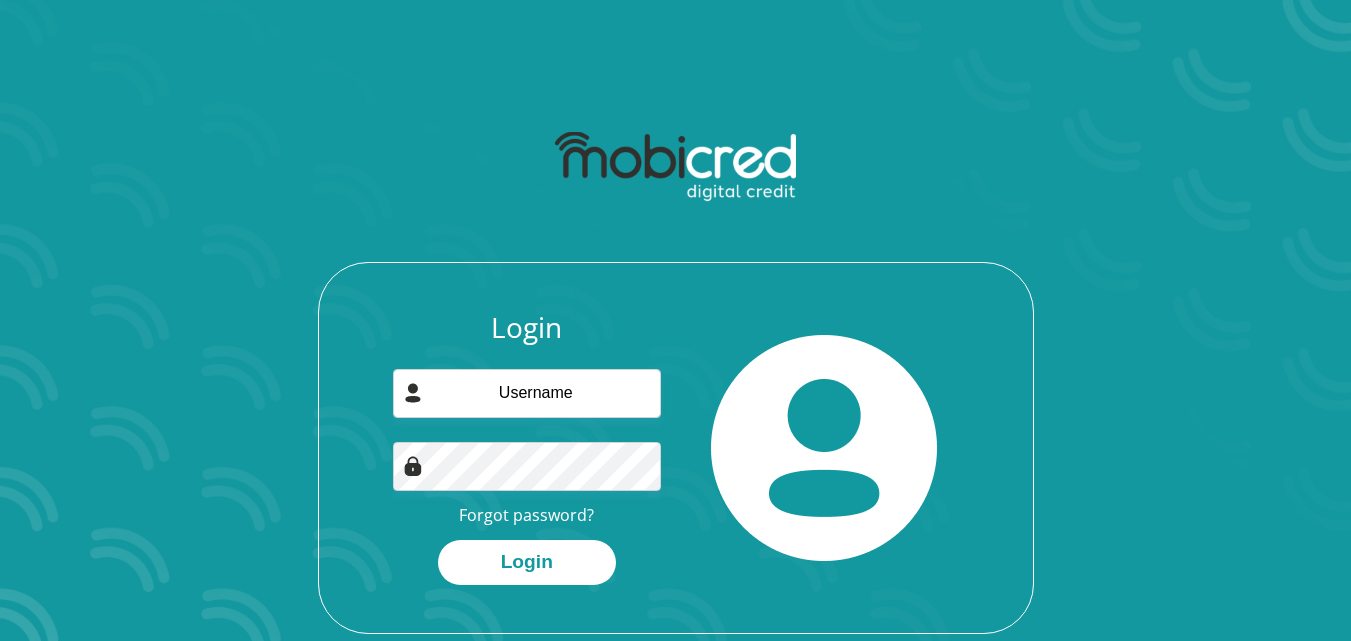 scroll, scrollTop: 0, scrollLeft: 0, axis: both 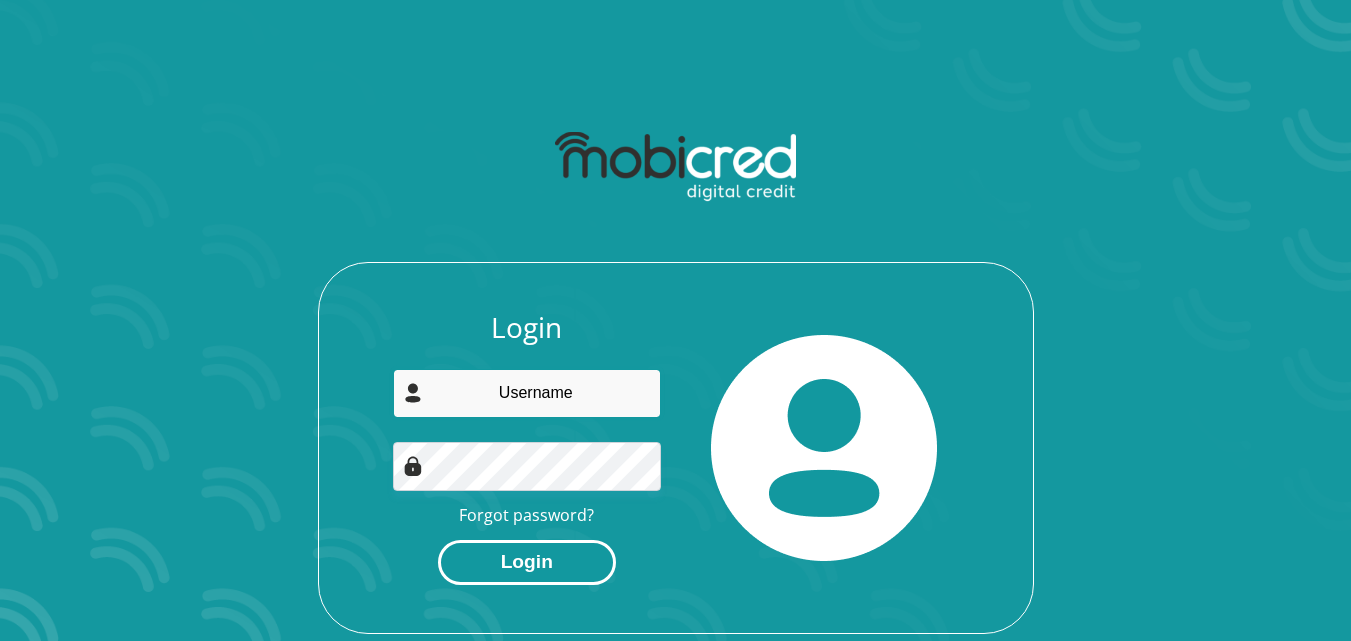 type on "natashaemeyer1175@gmail.com" 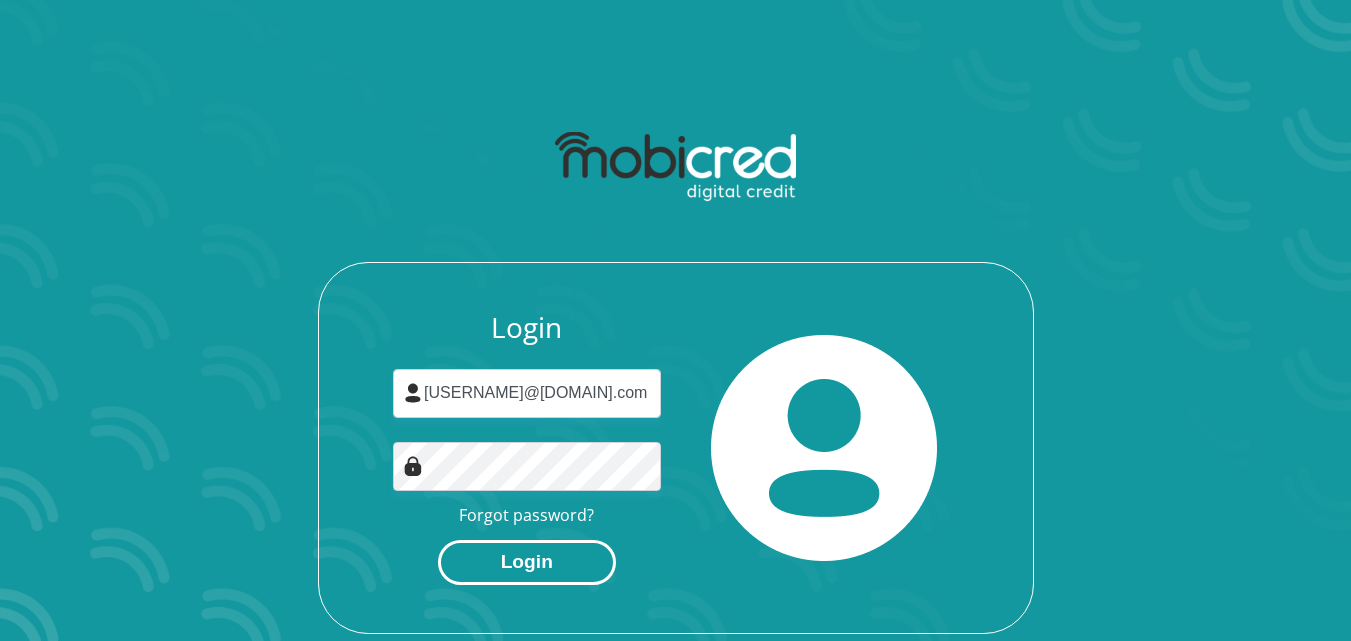 click on "Login" at bounding box center (527, 562) 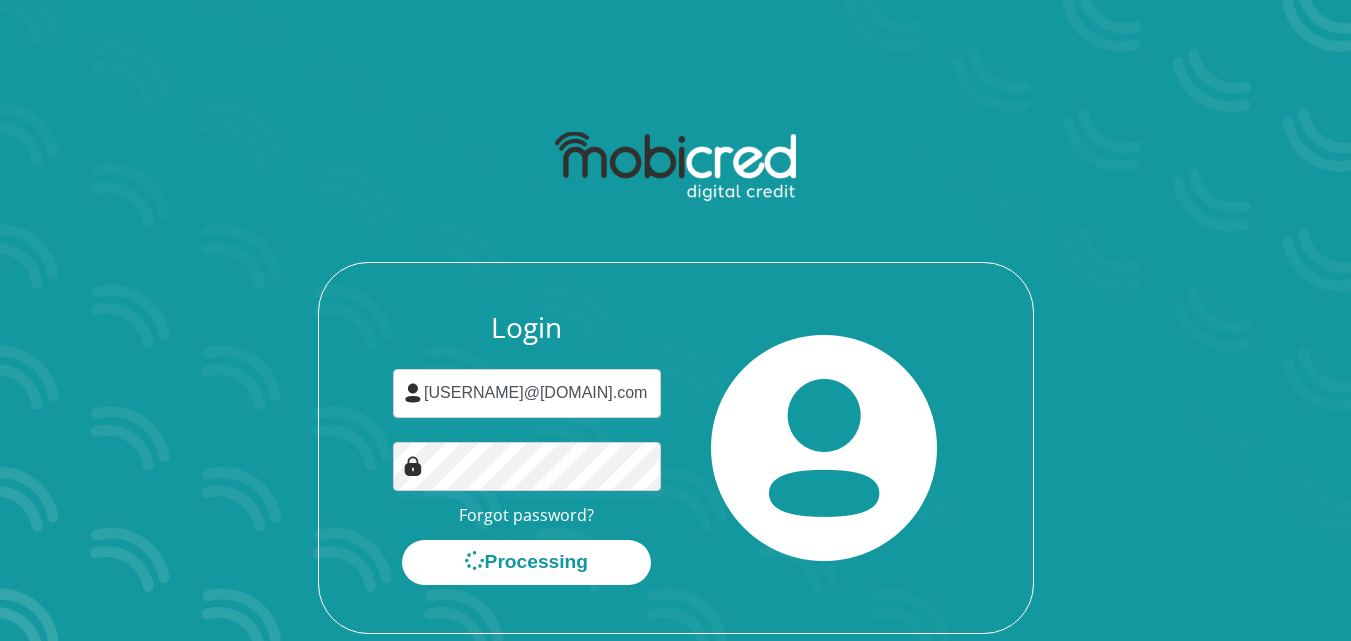 scroll, scrollTop: 0, scrollLeft: 0, axis: both 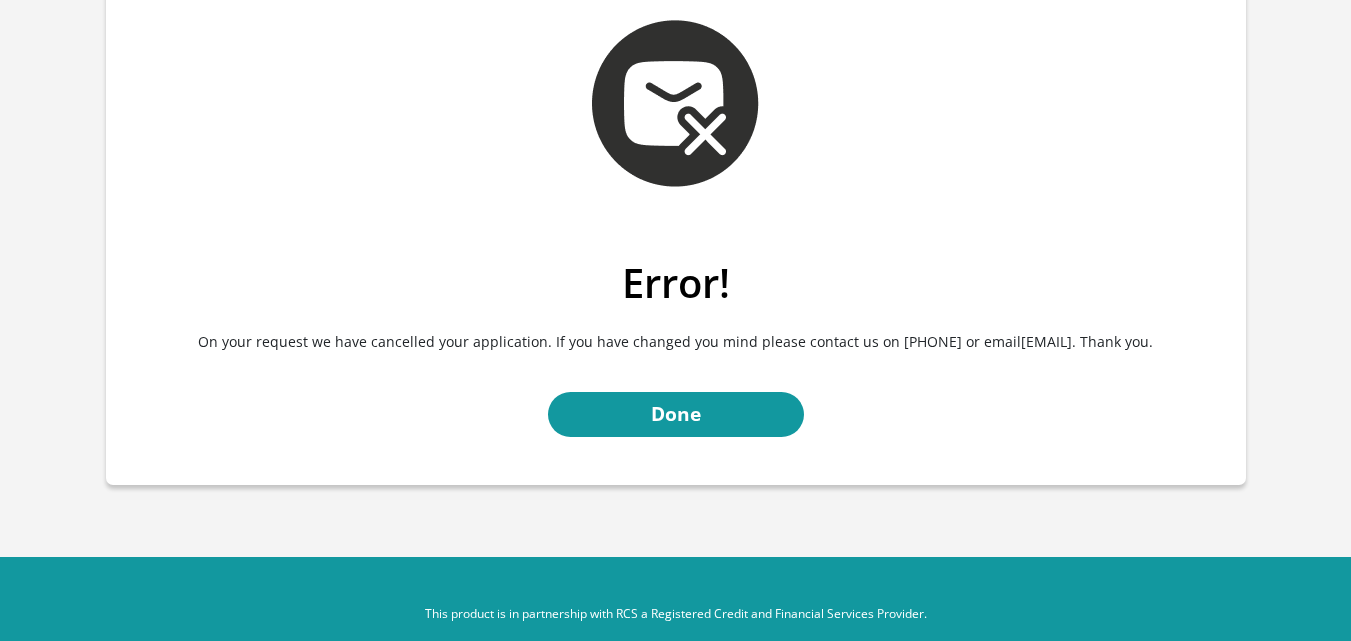 drag, startPoint x: 1174, startPoint y: 345, endPoint x: 960, endPoint y: 351, distance: 214.08409 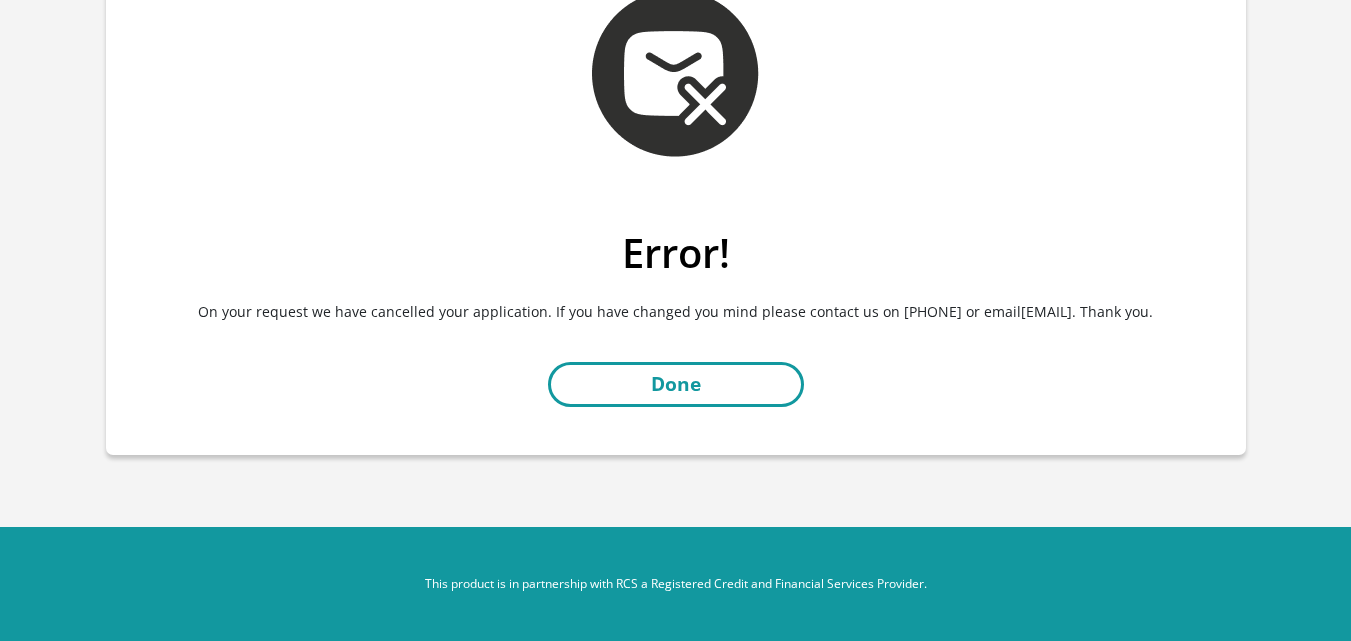 scroll, scrollTop: 151, scrollLeft: 0, axis: vertical 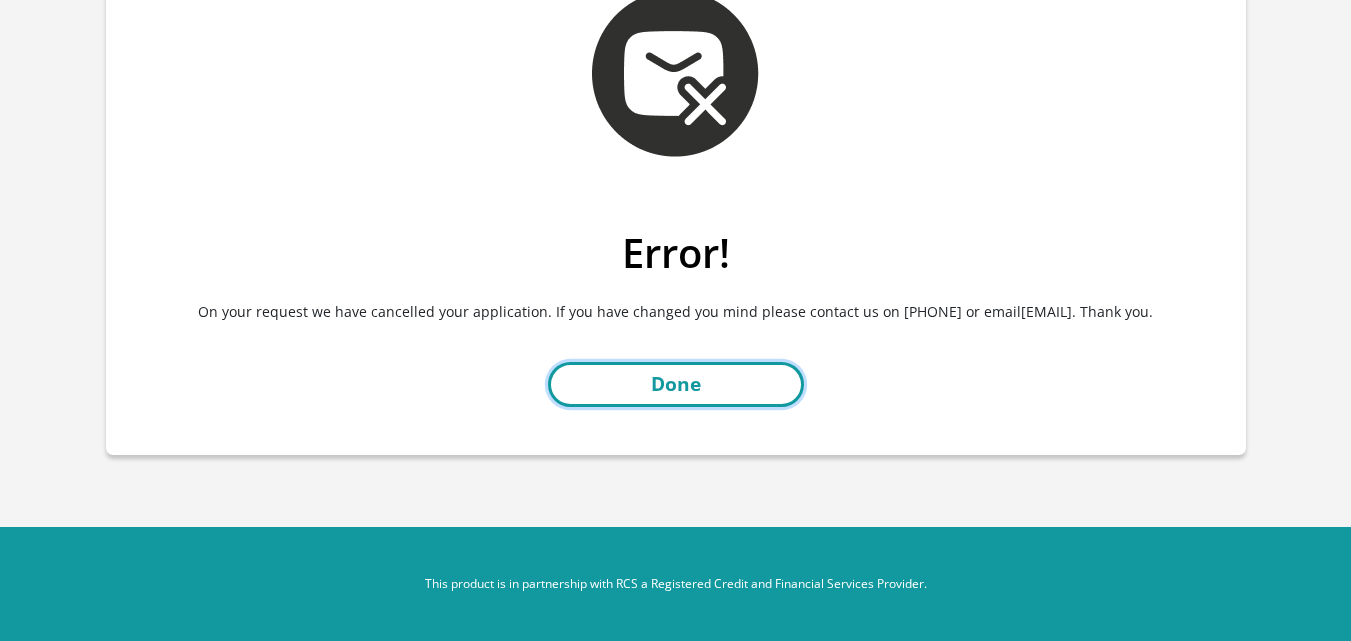 click on "Done" at bounding box center [676, 384] 